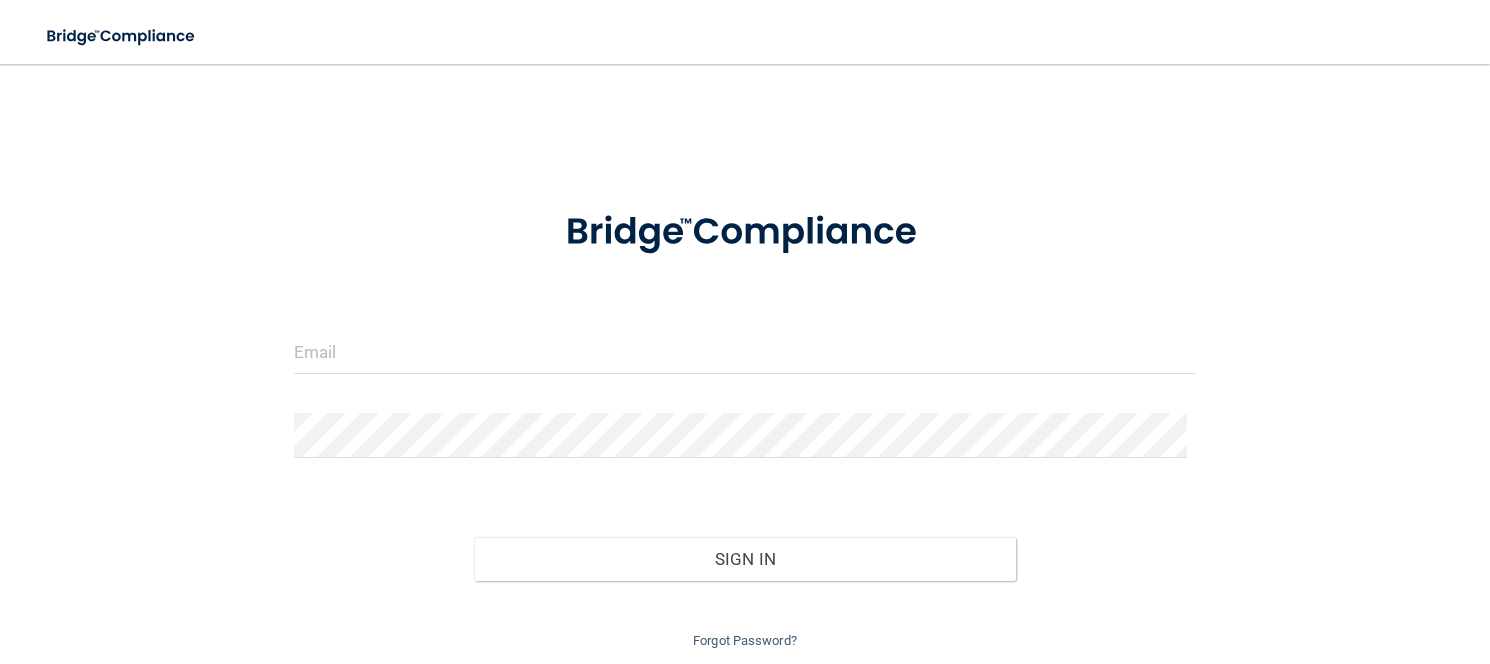 scroll, scrollTop: 0, scrollLeft: 0, axis: both 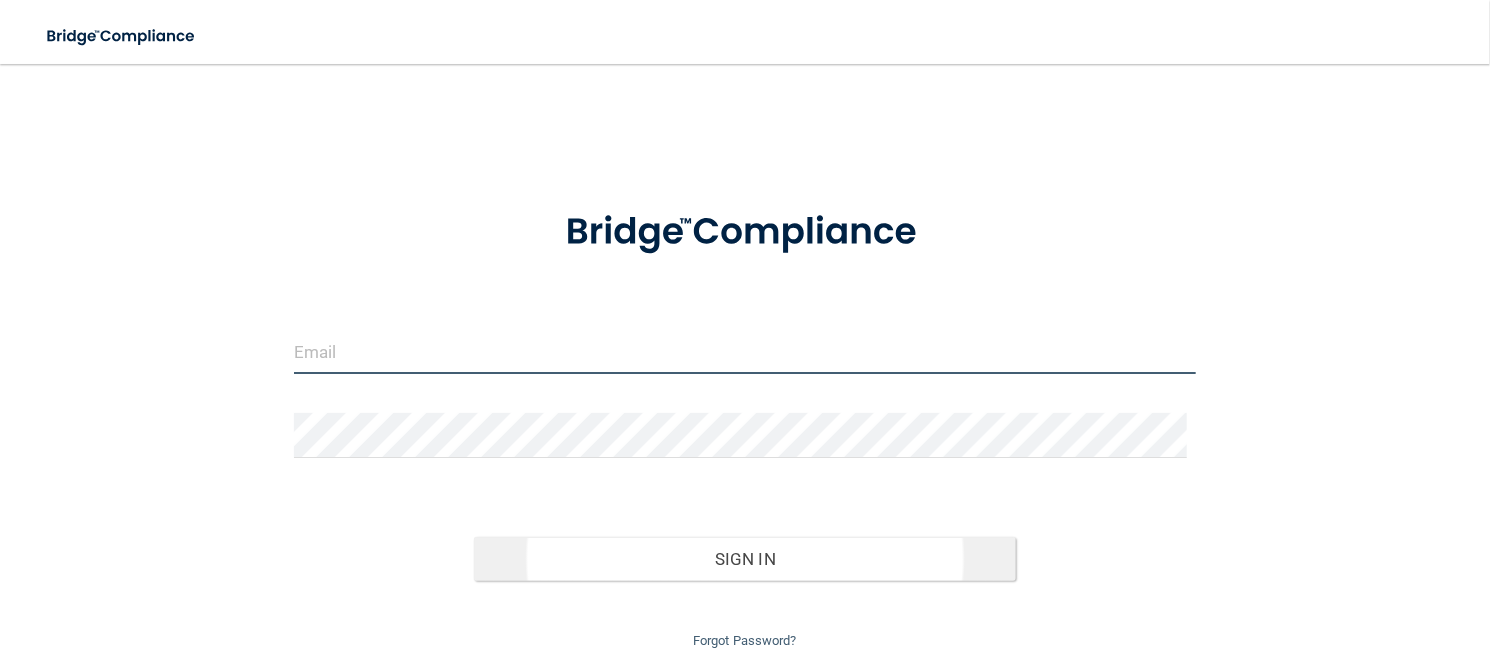type on "[EMAIL_ADDRESS][DOMAIN_NAME]" 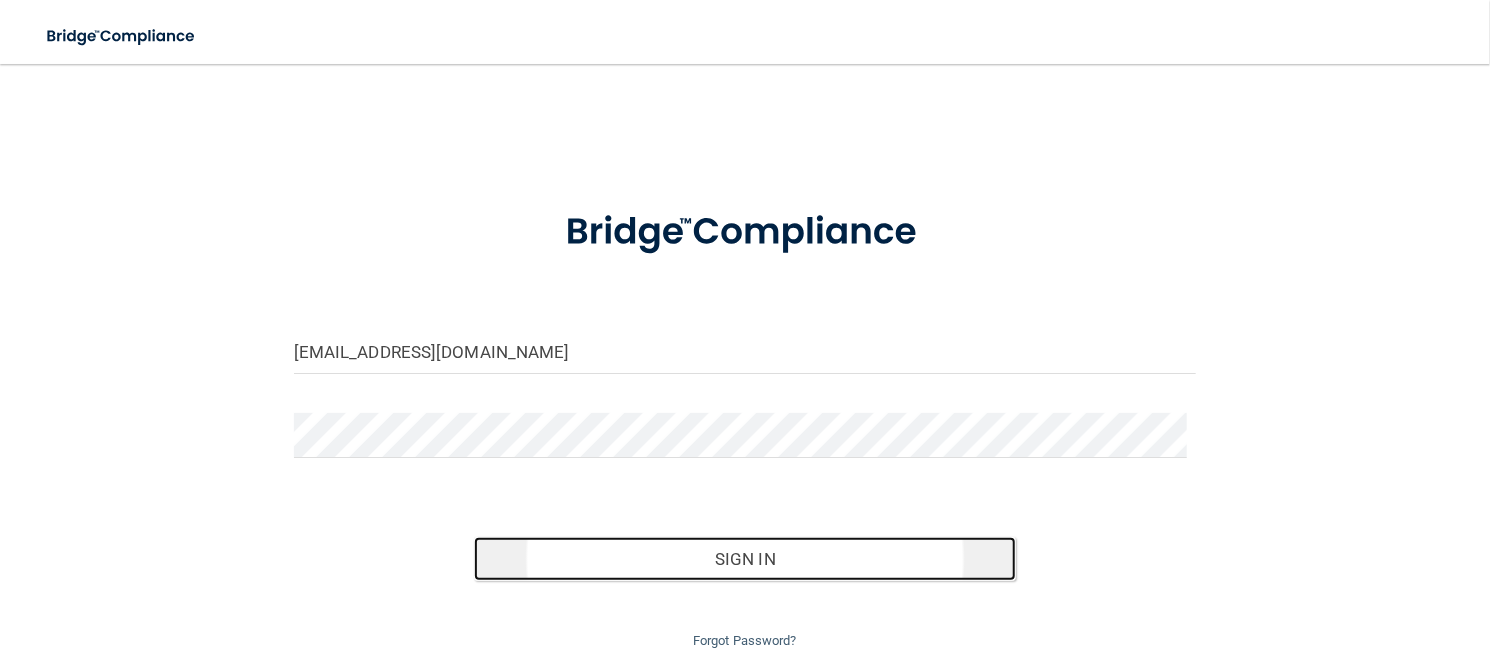 click on "Sign In" at bounding box center (744, 559) 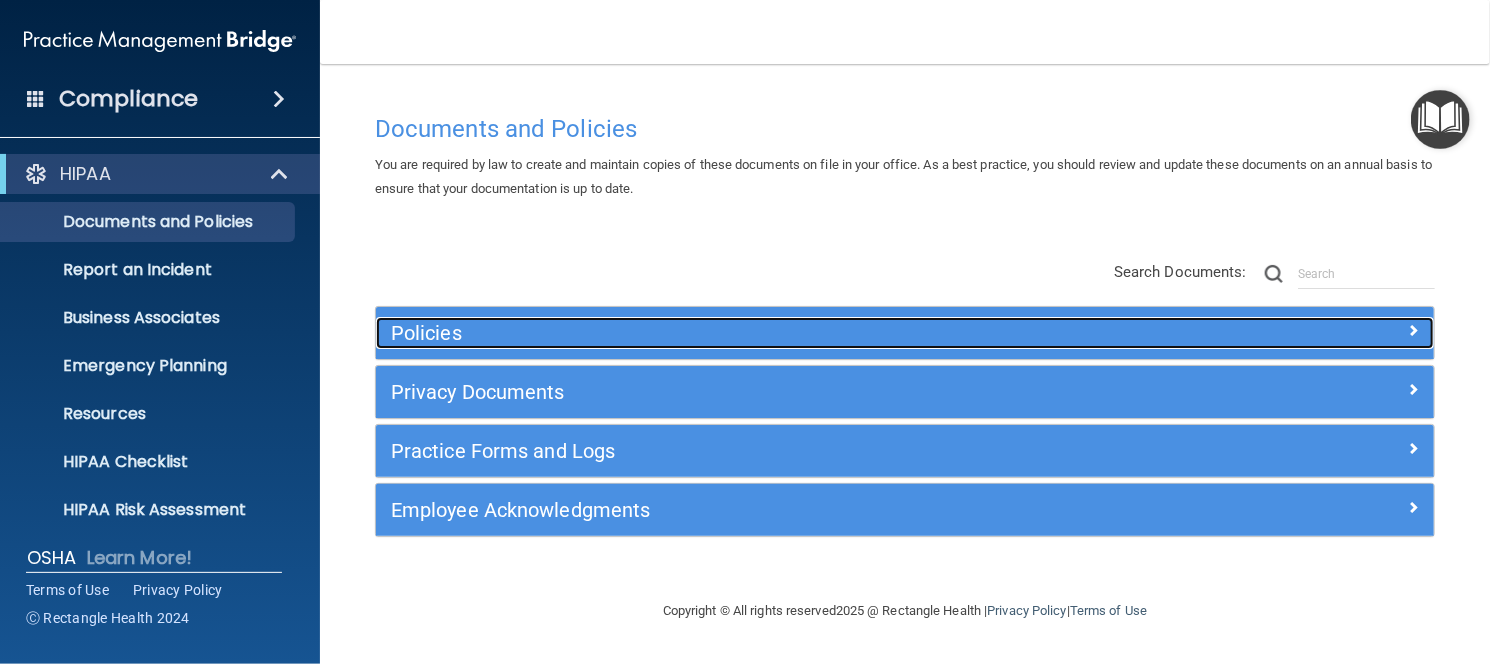 click on "Policies" at bounding box center (773, 333) 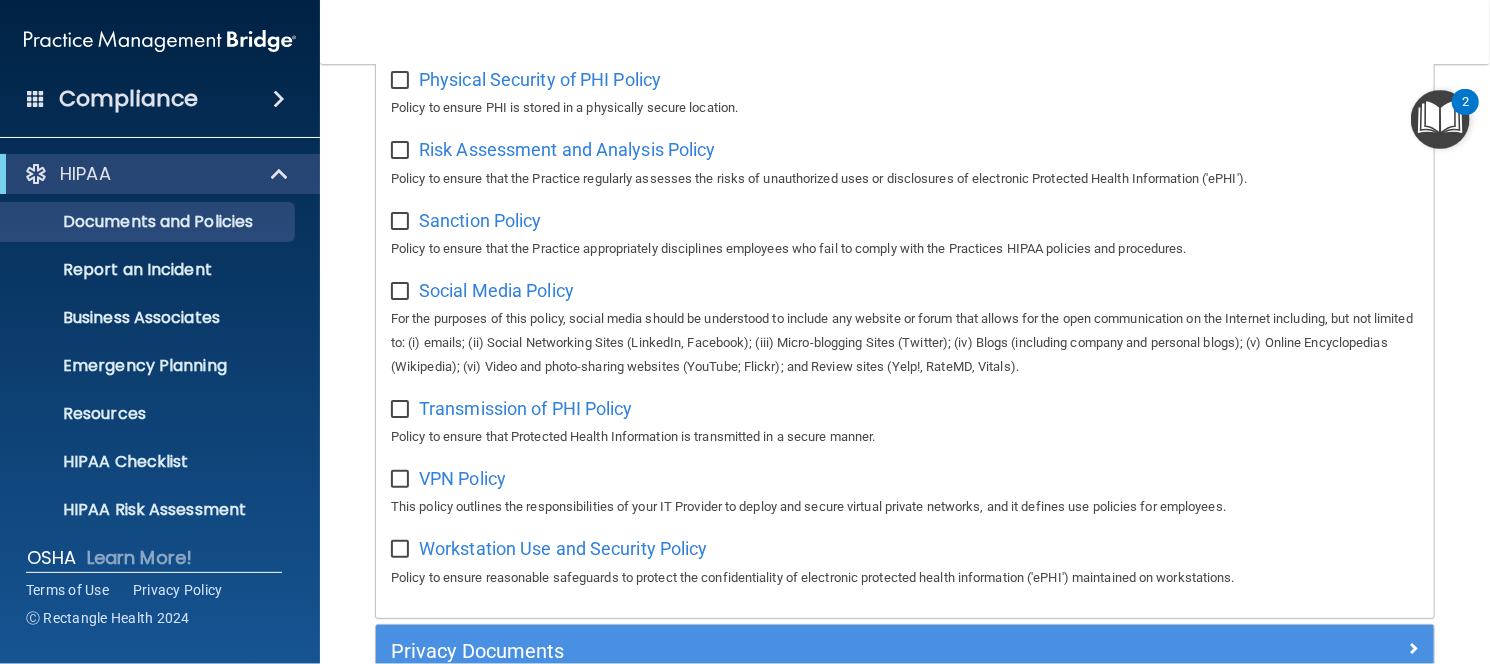 scroll, scrollTop: 1645, scrollLeft: 0, axis: vertical 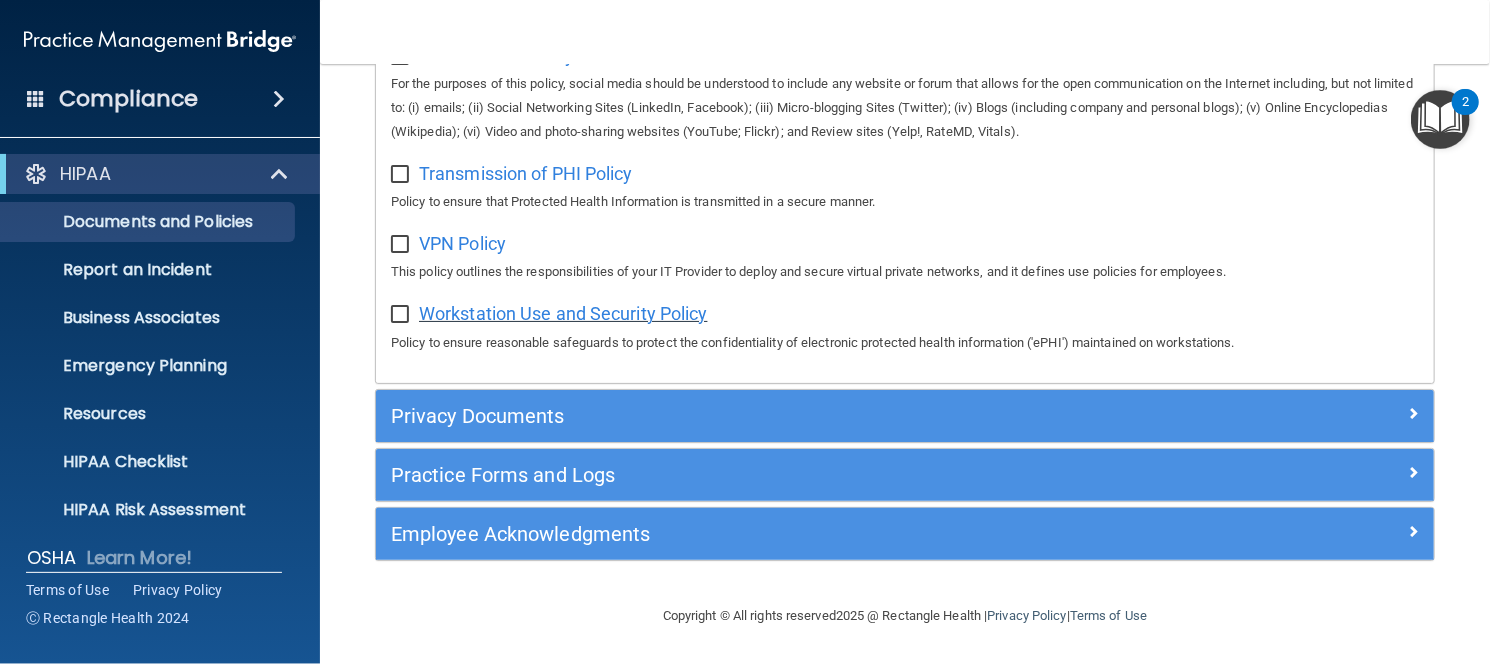 click on "Workstation Use and Security Policy" at bounding box center [563, 313] 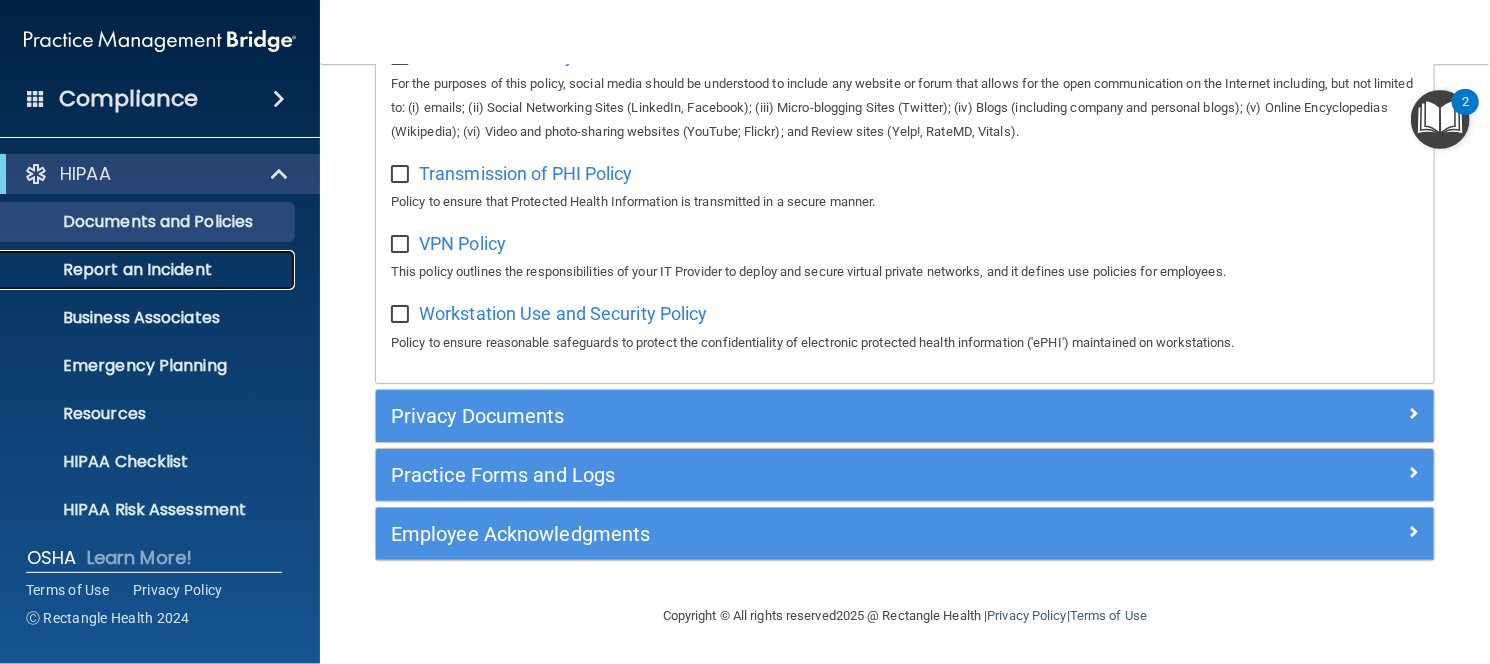 click on "Report an Incident" at bounding box center [149, 270] 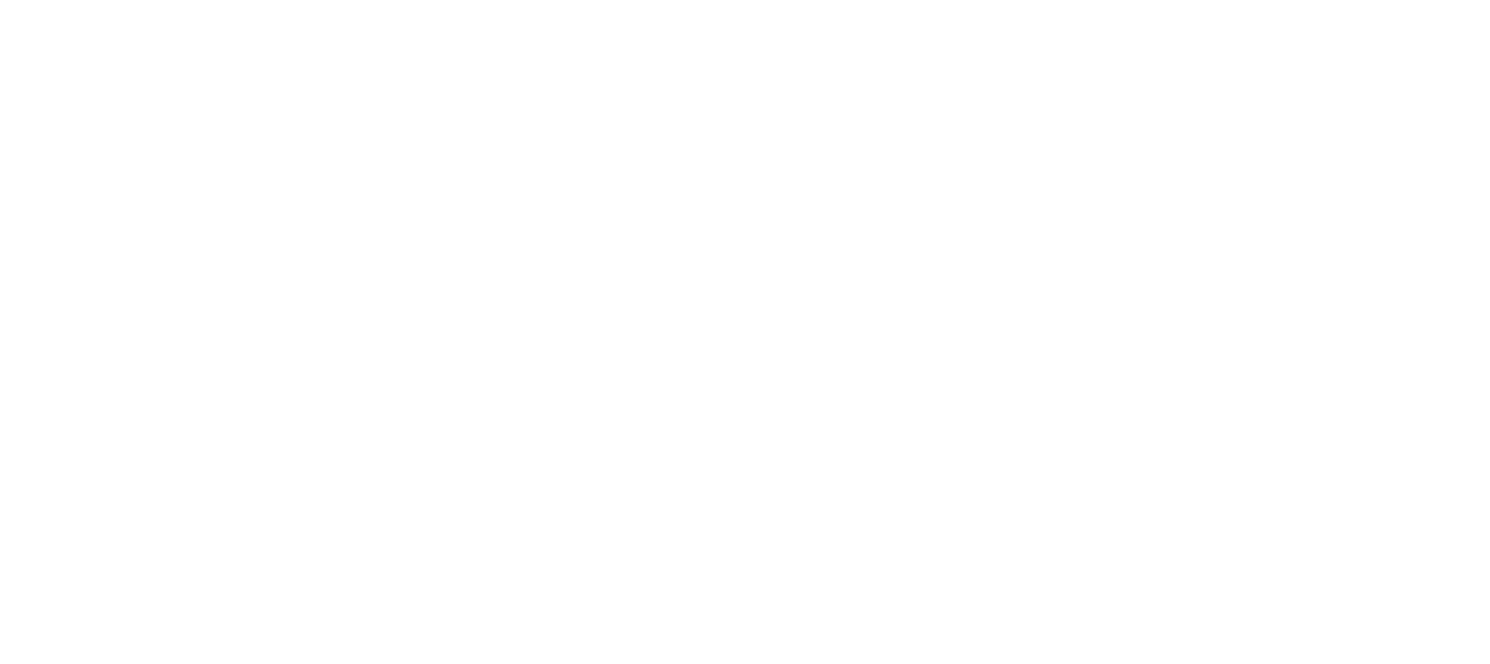 scroll, scrollTop: 0, scrollLeft: 0, axis: both 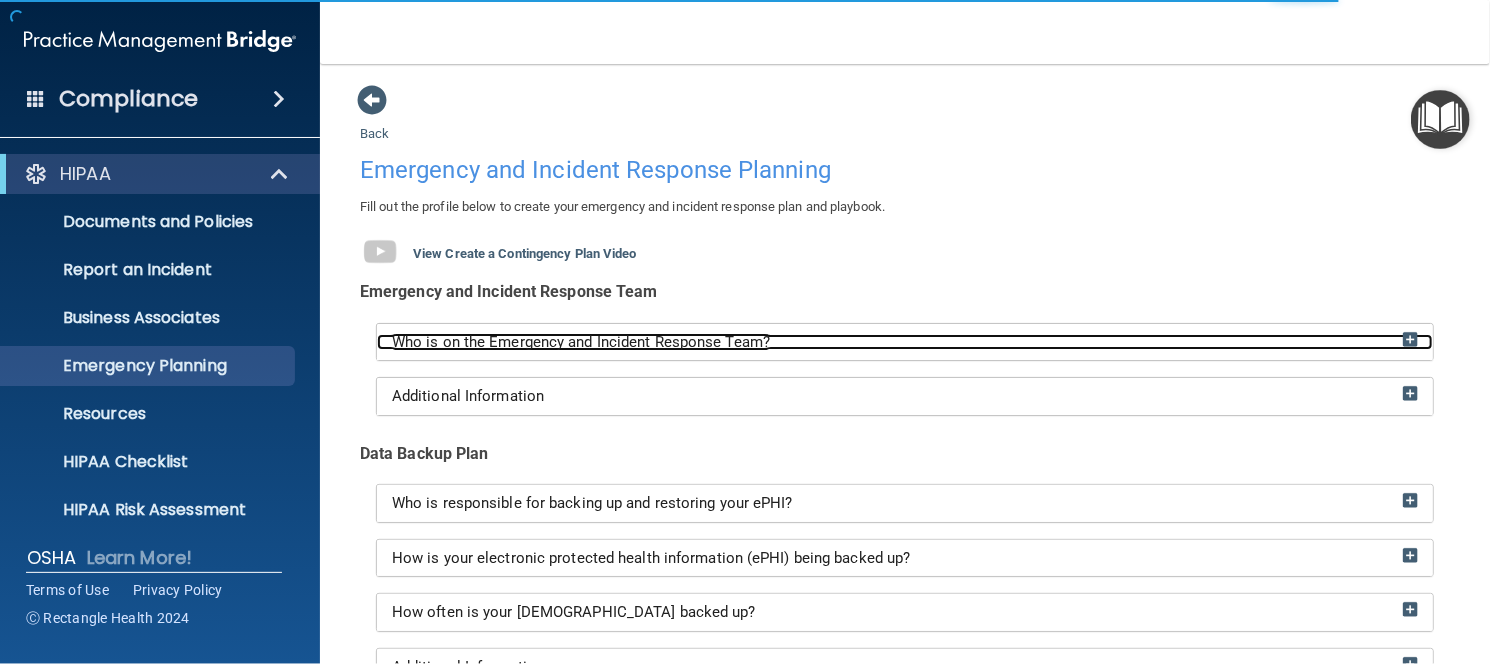 click on "Who is on the Emergency and Incident Response Team?" at bounding box center (905, 342) 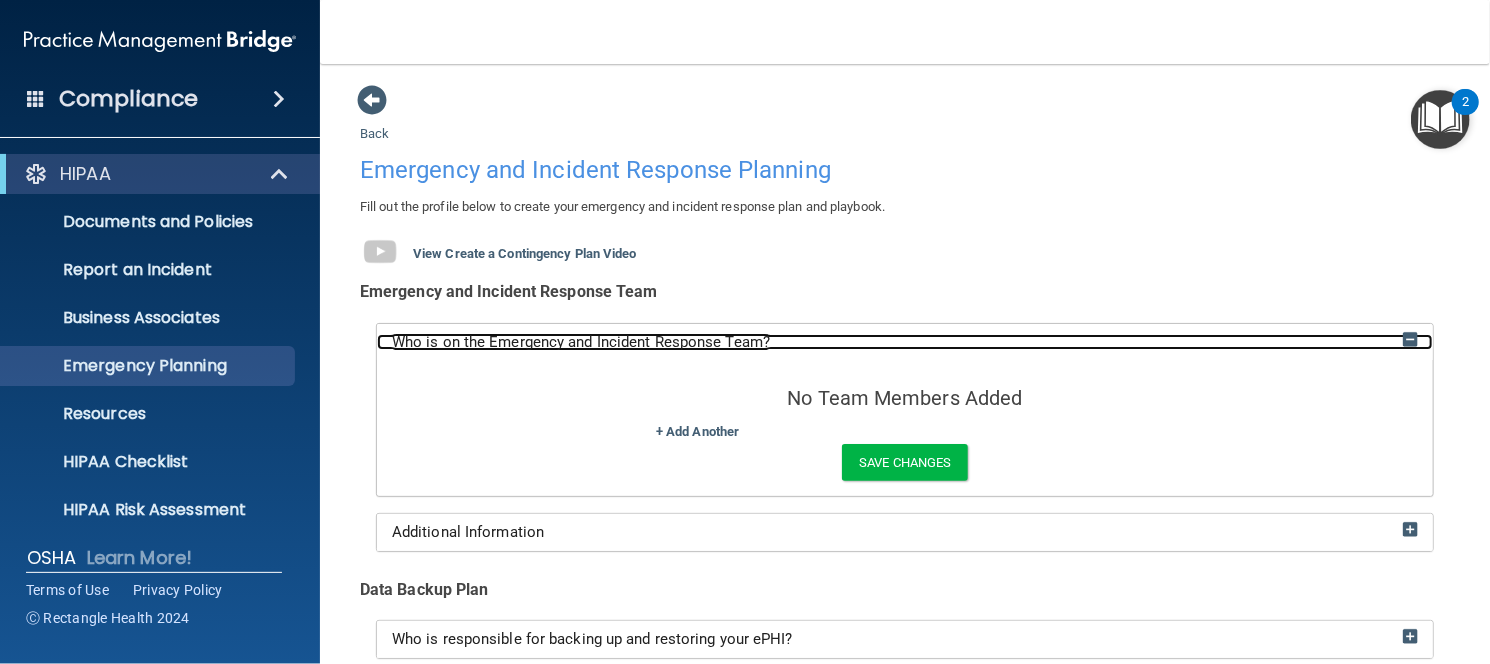 click at bounding box center [1410, 339] 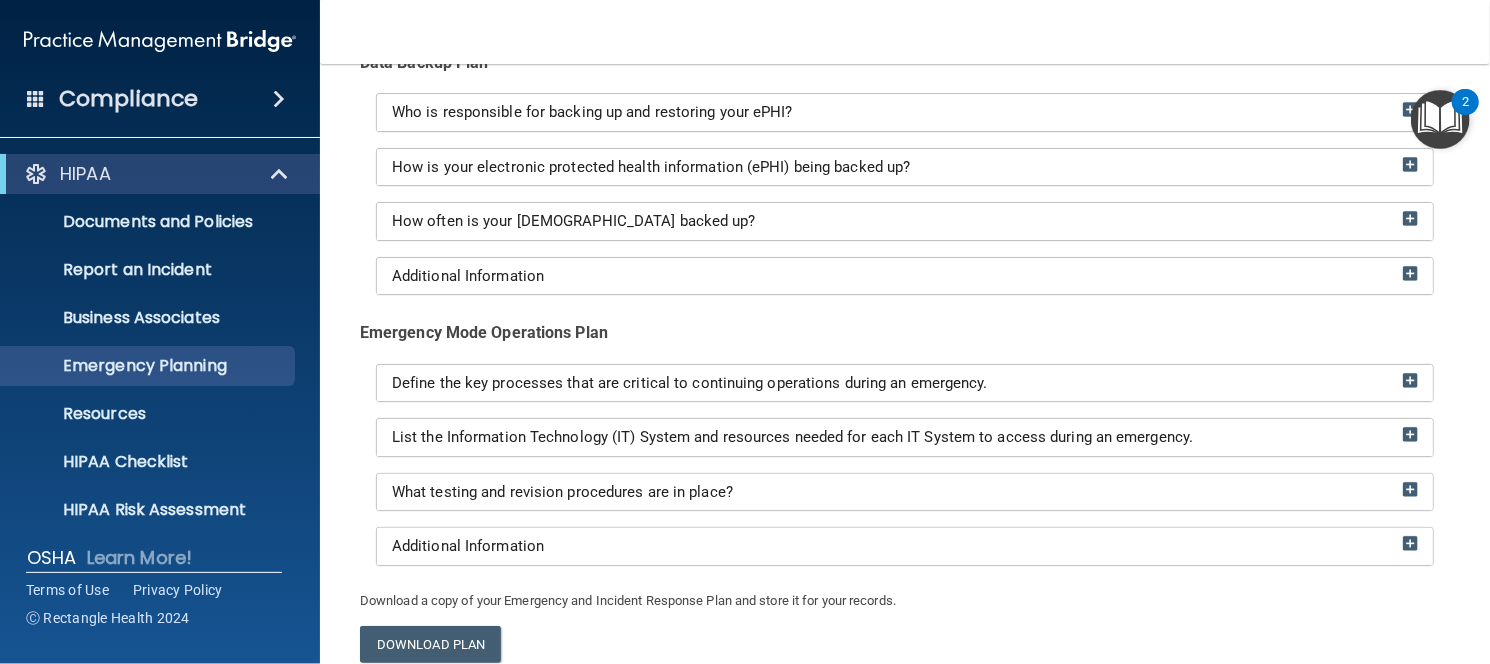 scroll, scrollTop: 372, scrollLeft: 0, axis: vertical 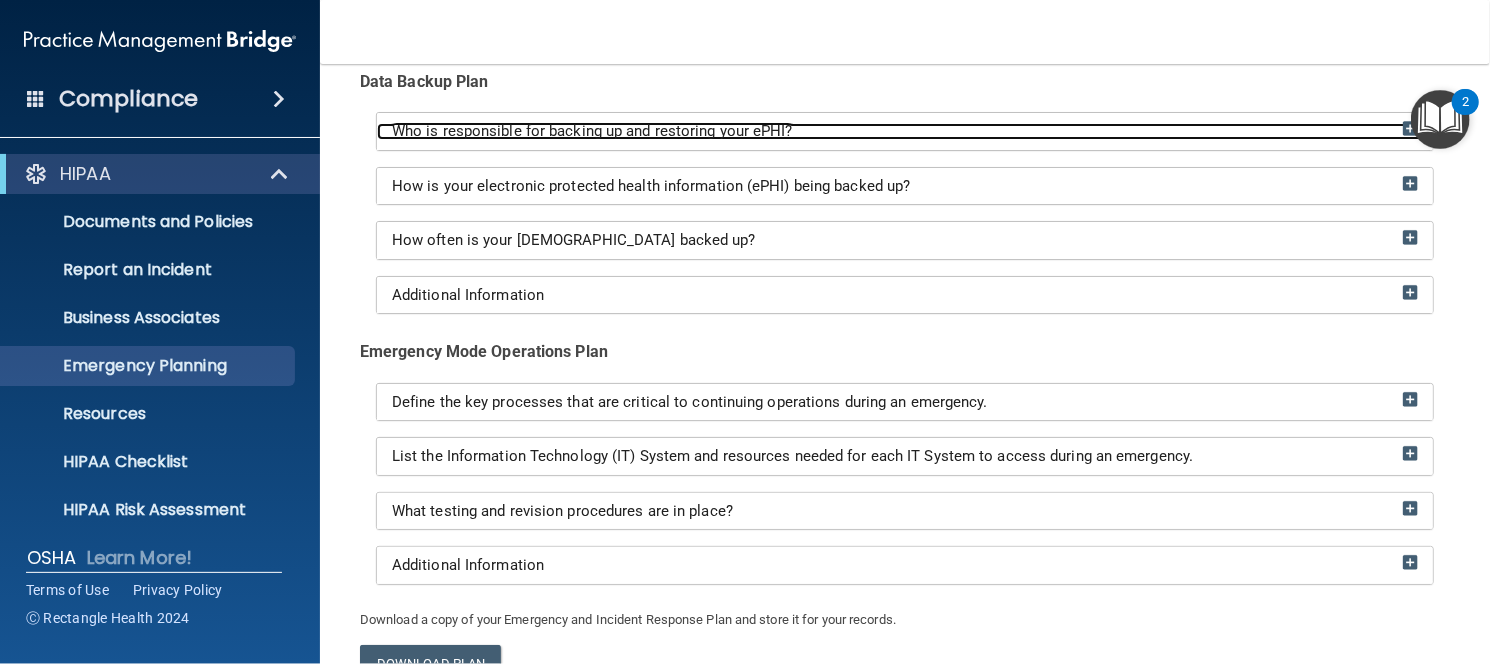 click at bounding box center [1410, 128] 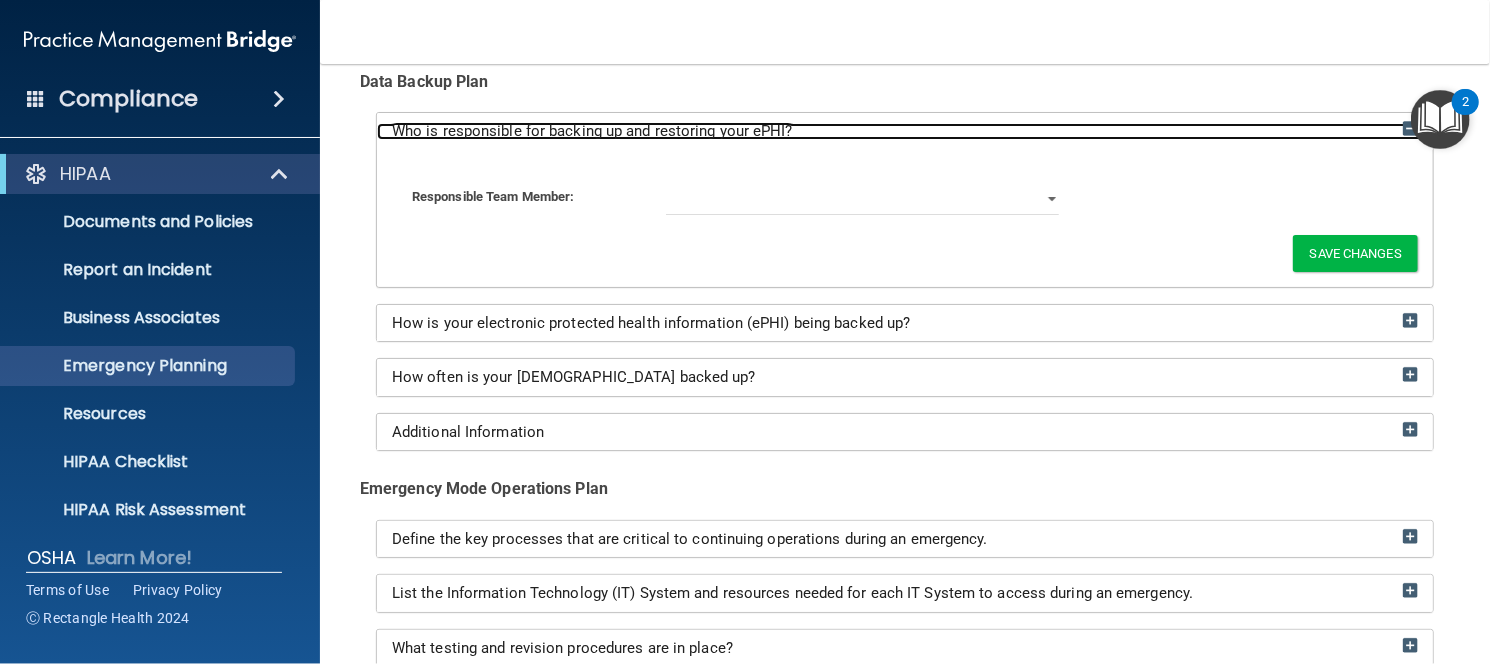 click at bounding box center [1410, 128] 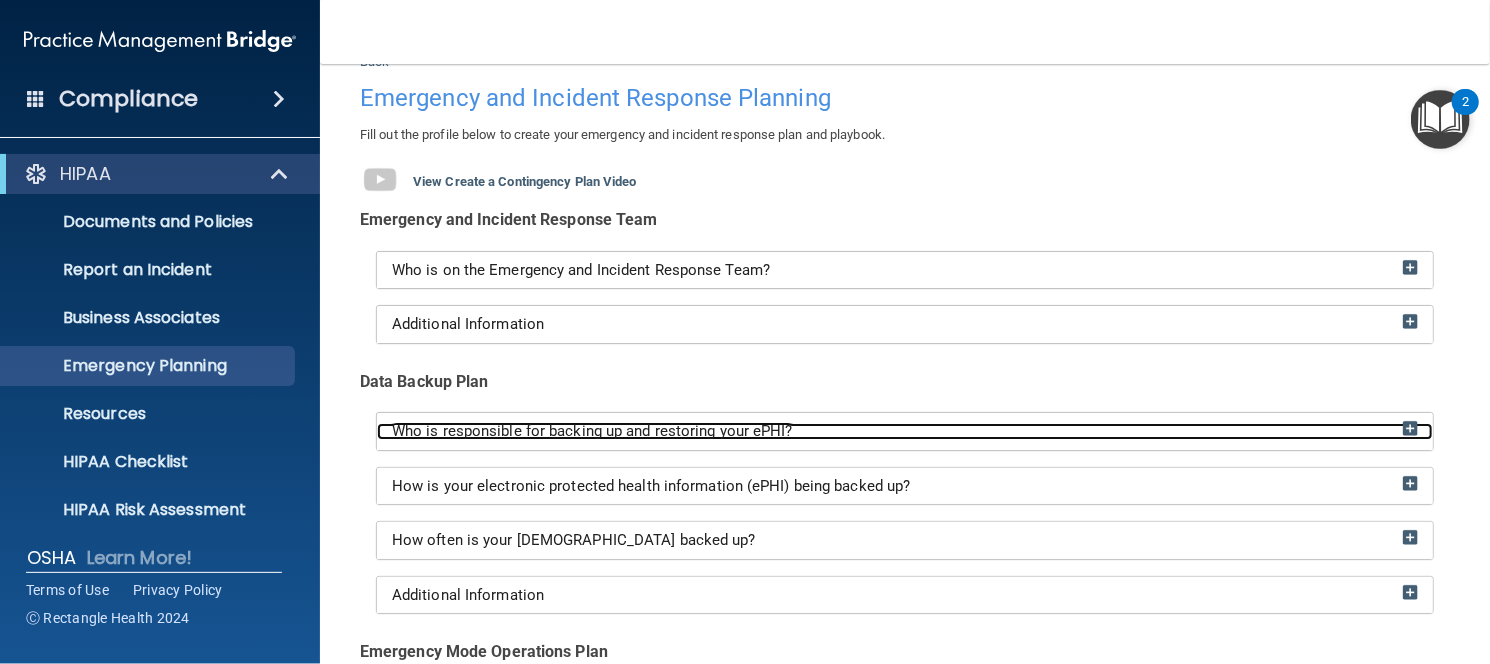 scroll, scrollTop: 0, scrollLeft: 0, axis: both 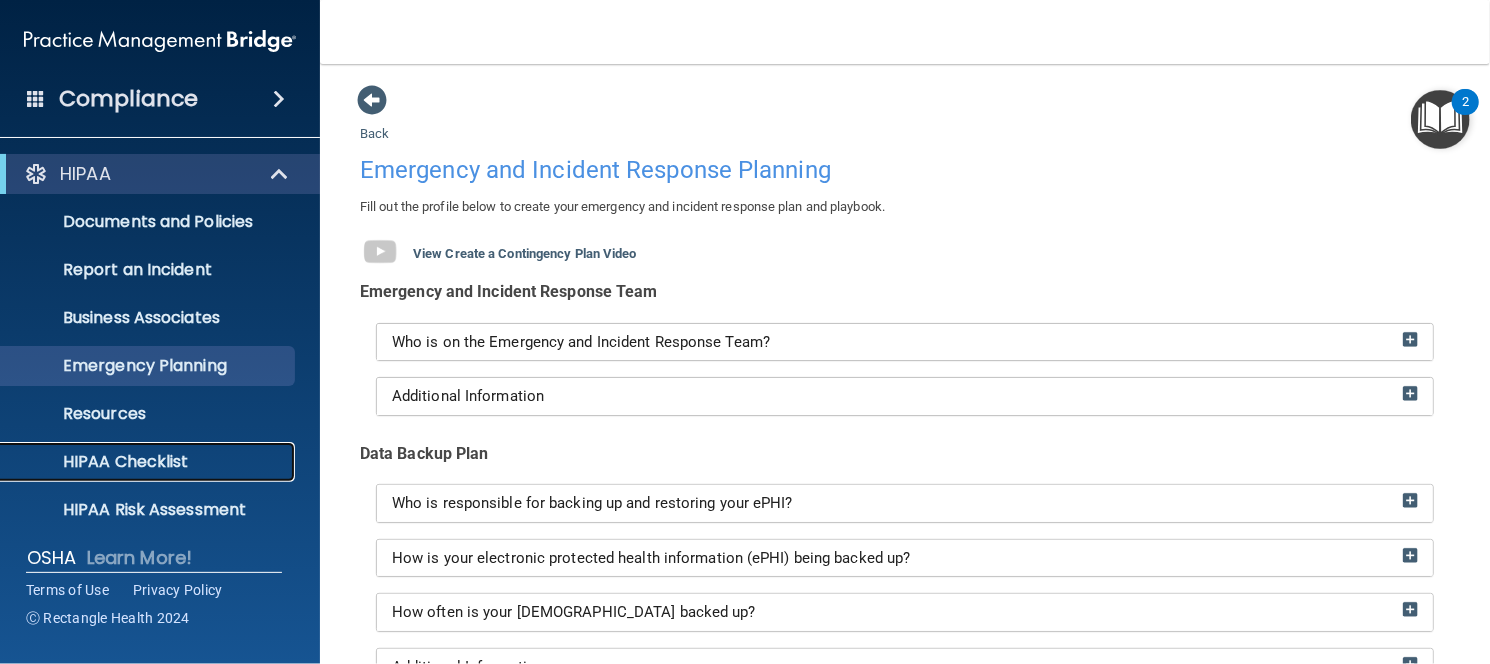 click on "HIPAA Checklist" at bounding box center [137, 462] 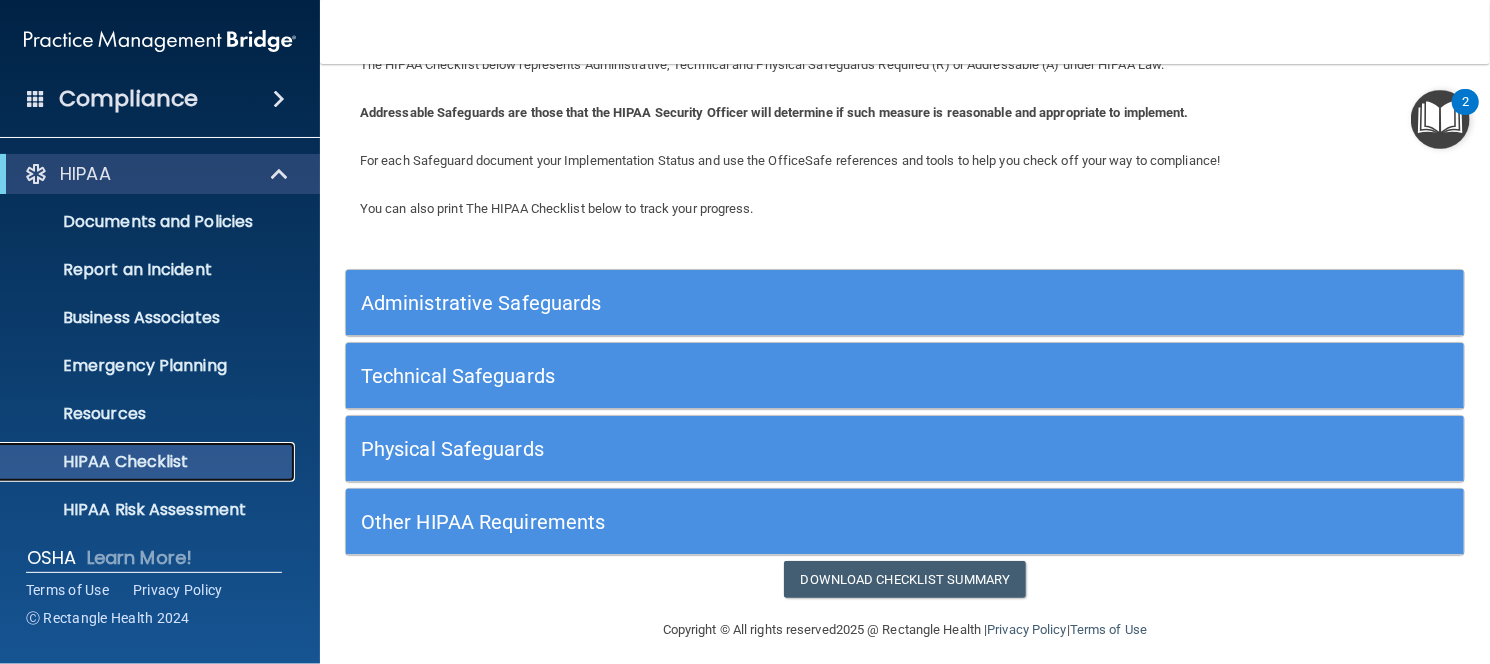 scroll, scrollTop: 92, scrollLeft: 0, axis: vertical 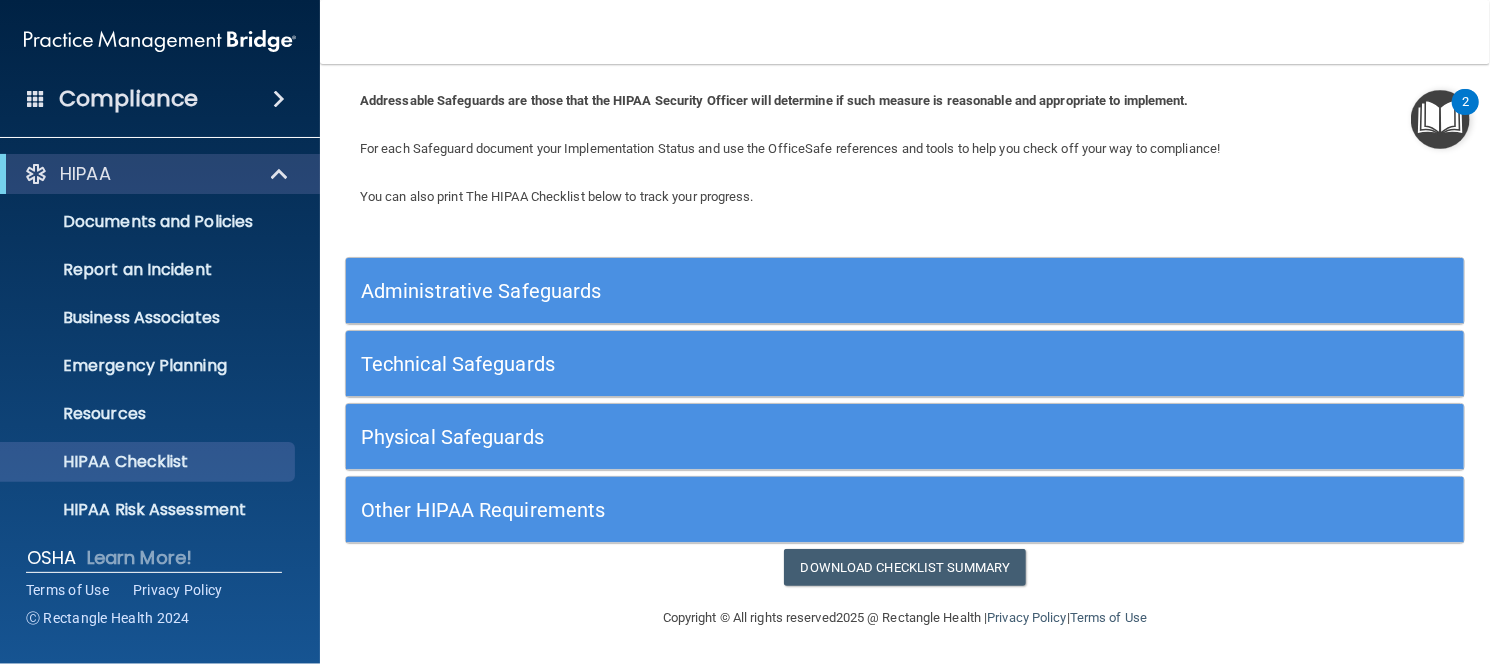 click on "Administrative Safeguards" at bounding box center (765, 290) 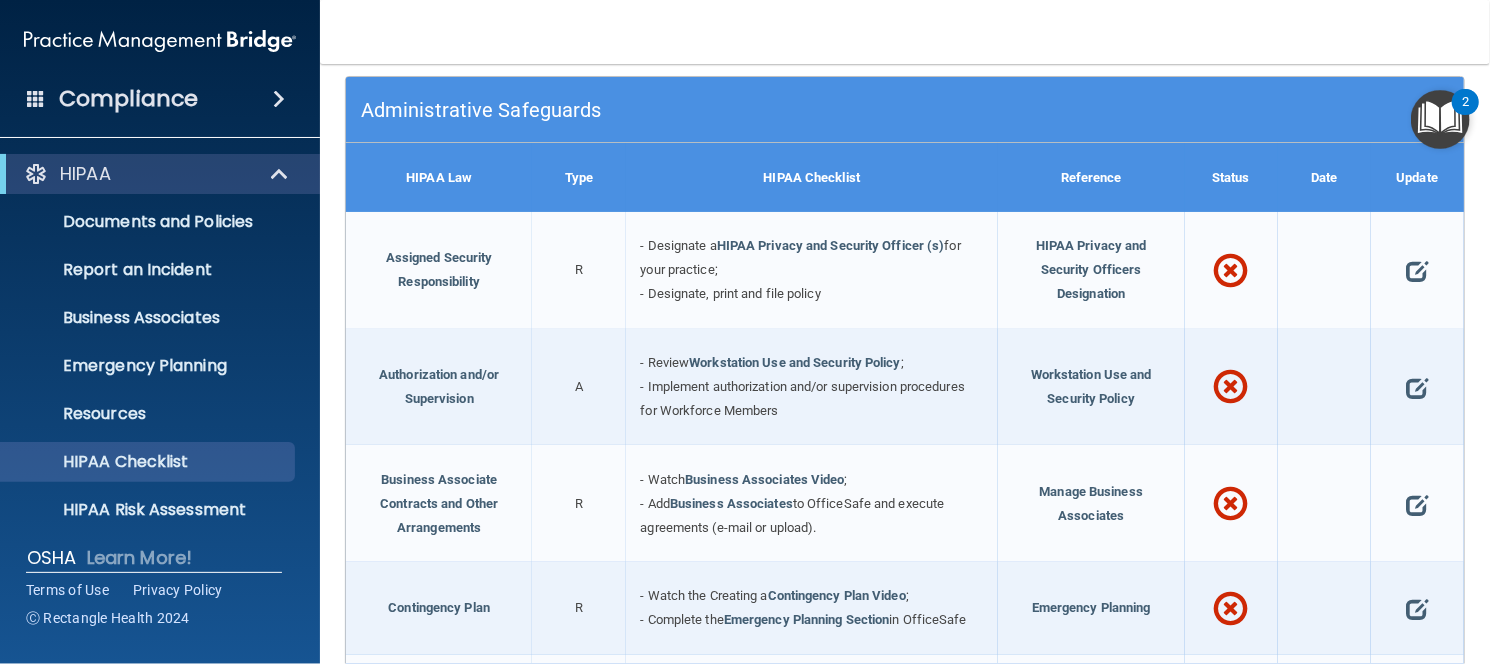 scroll, scrollTop: 259, scrollLeft: 0, axis: vertical 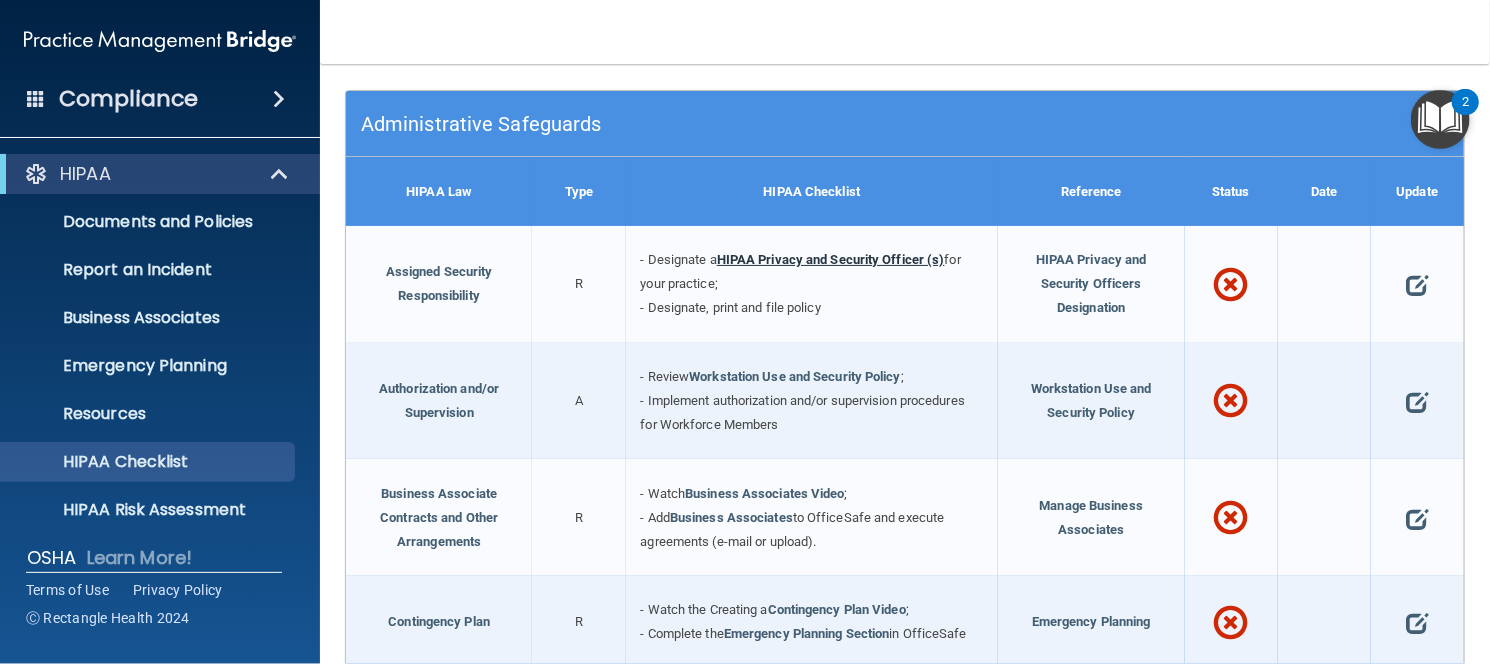 click on "HIPAA Privacy and Security Officer (s)" at bounding box center (831, 259) 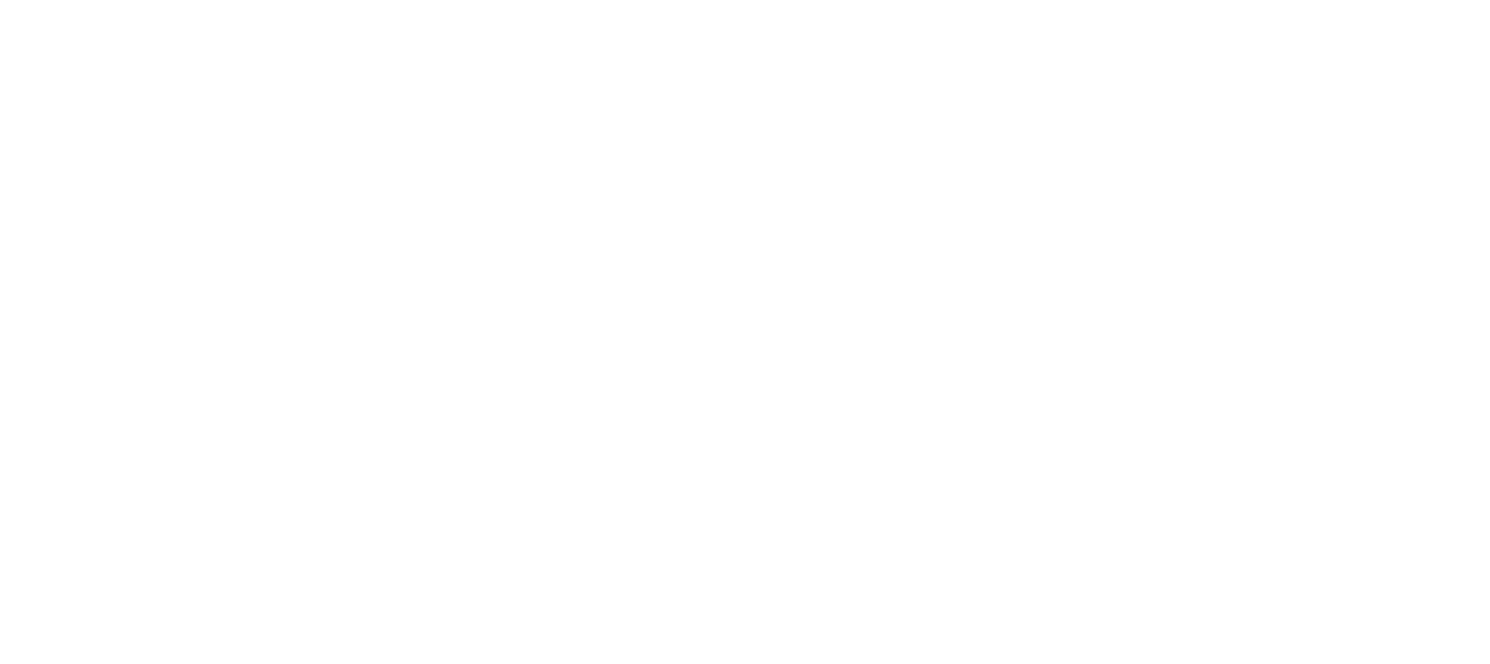scroll, scrollTop: 0, scrollLeft: 0, axis: both 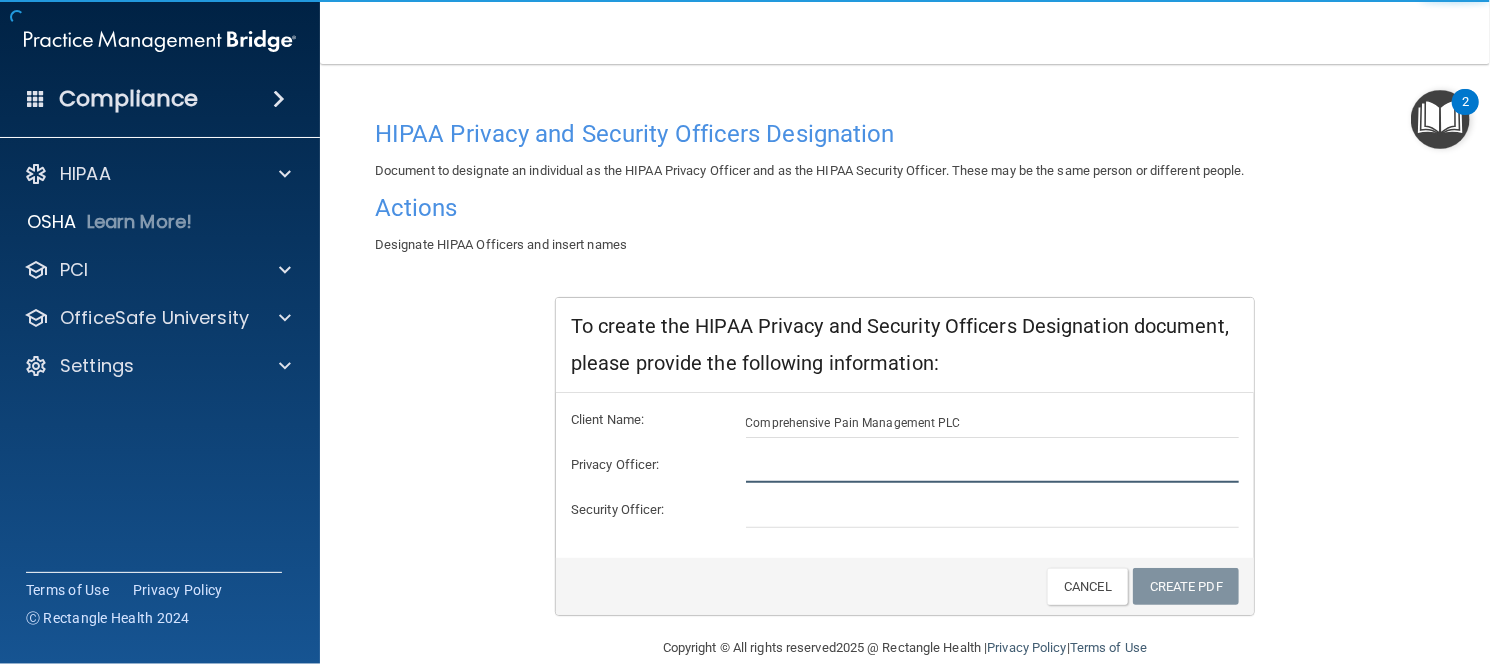 click at bounding box center [993, 468] 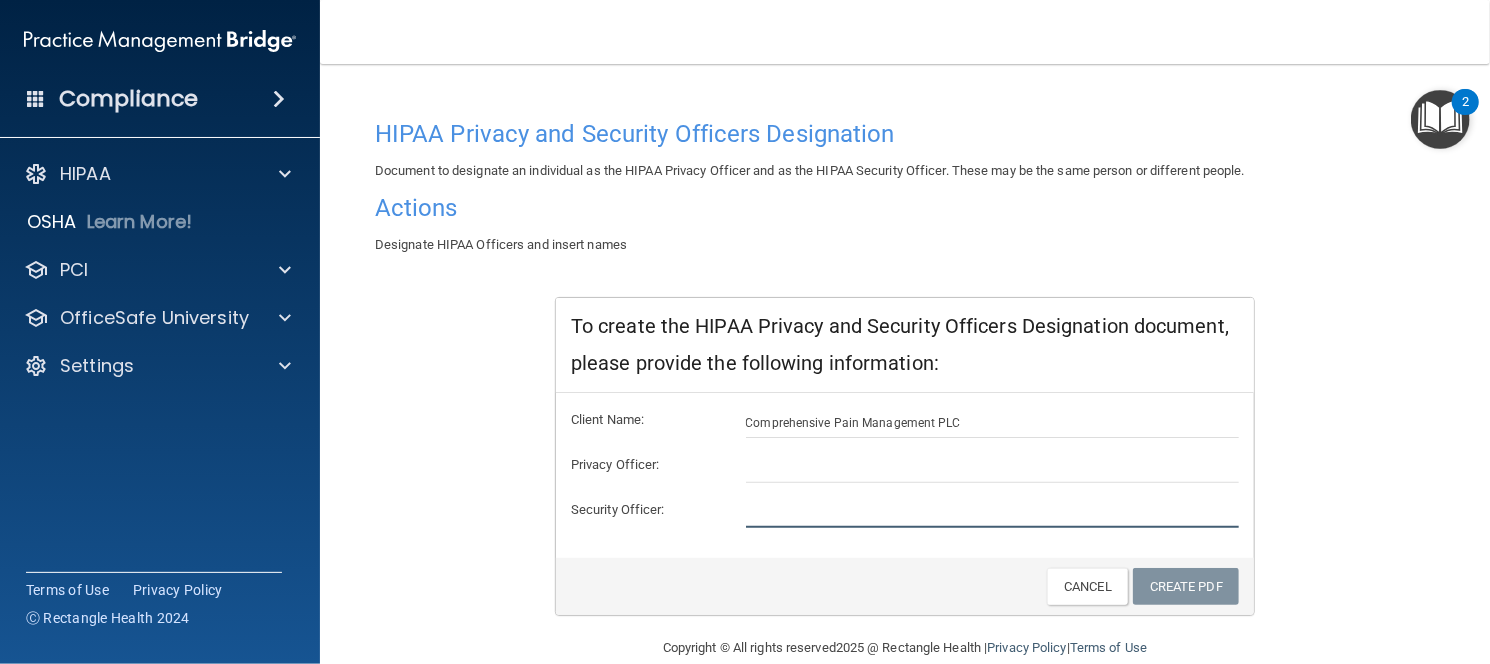 click at bounding box center [993, 513] 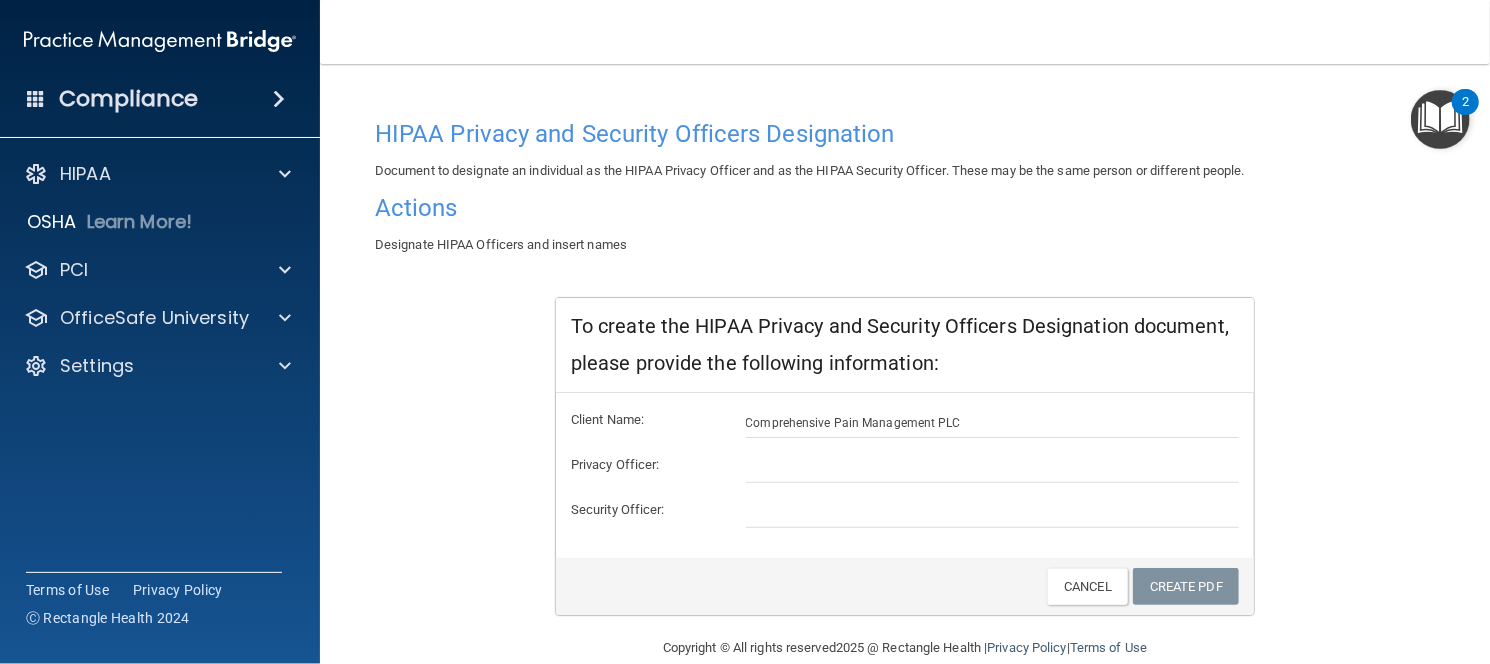 click on "Compliance" at bounding box center (160, 99) 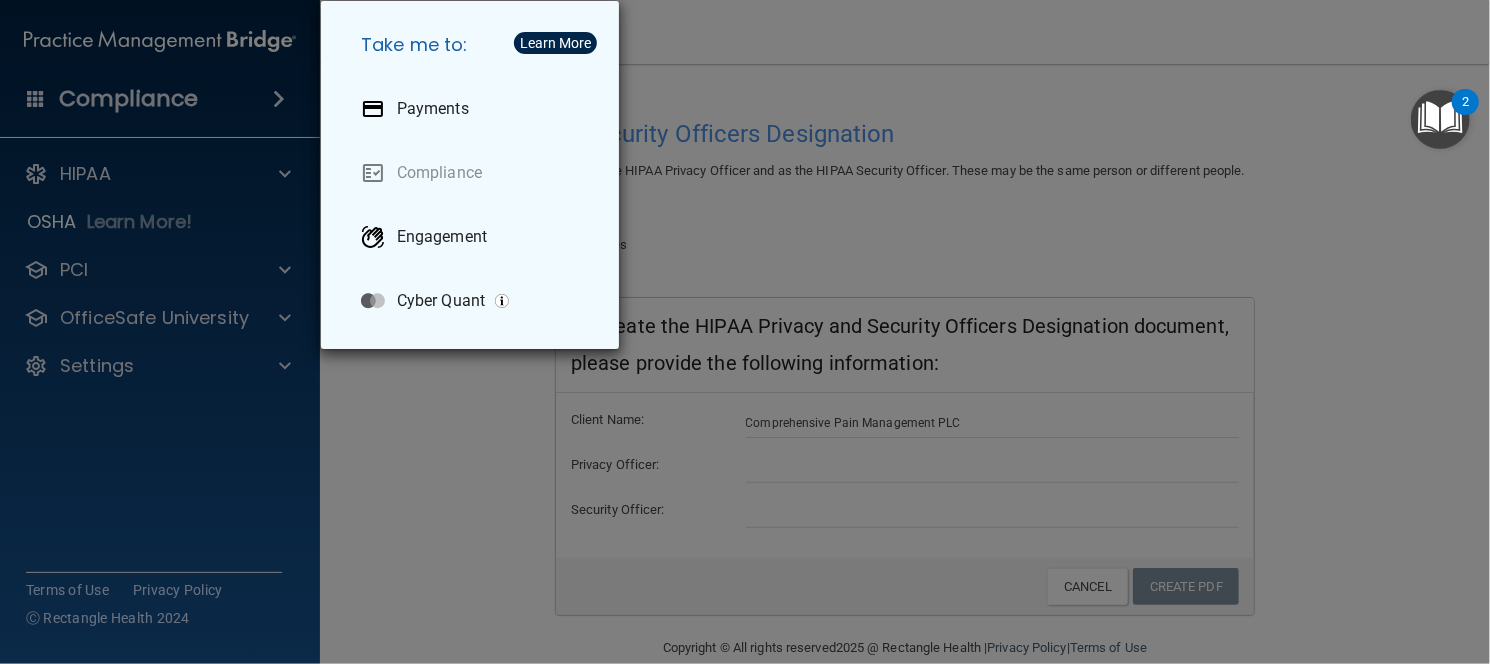 click on "Take me to:             Payments                   Compliance                     Engagement                     Cyber Quant" at bounding box center (745, 332) 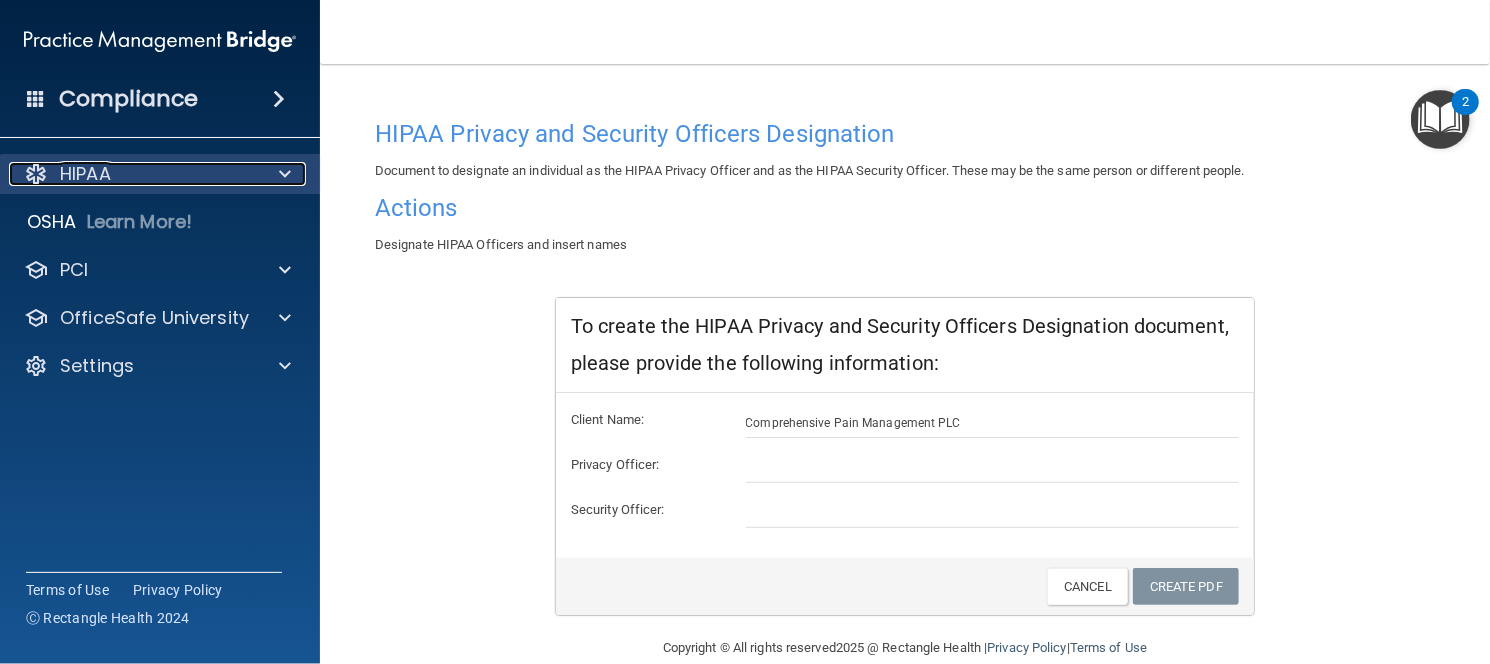 click at bounding box center [285, 174] 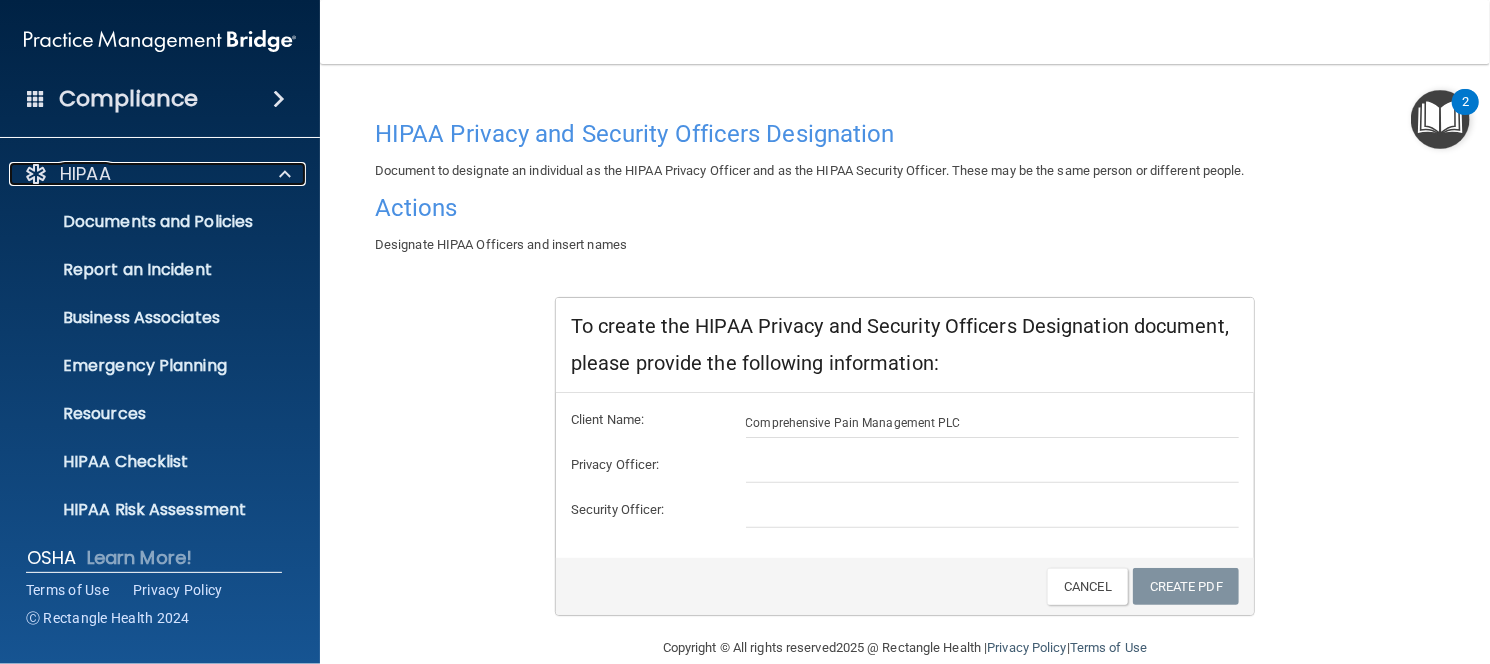 scroll, scrollTop: 165, scrollLeft: 0, axis: vertical 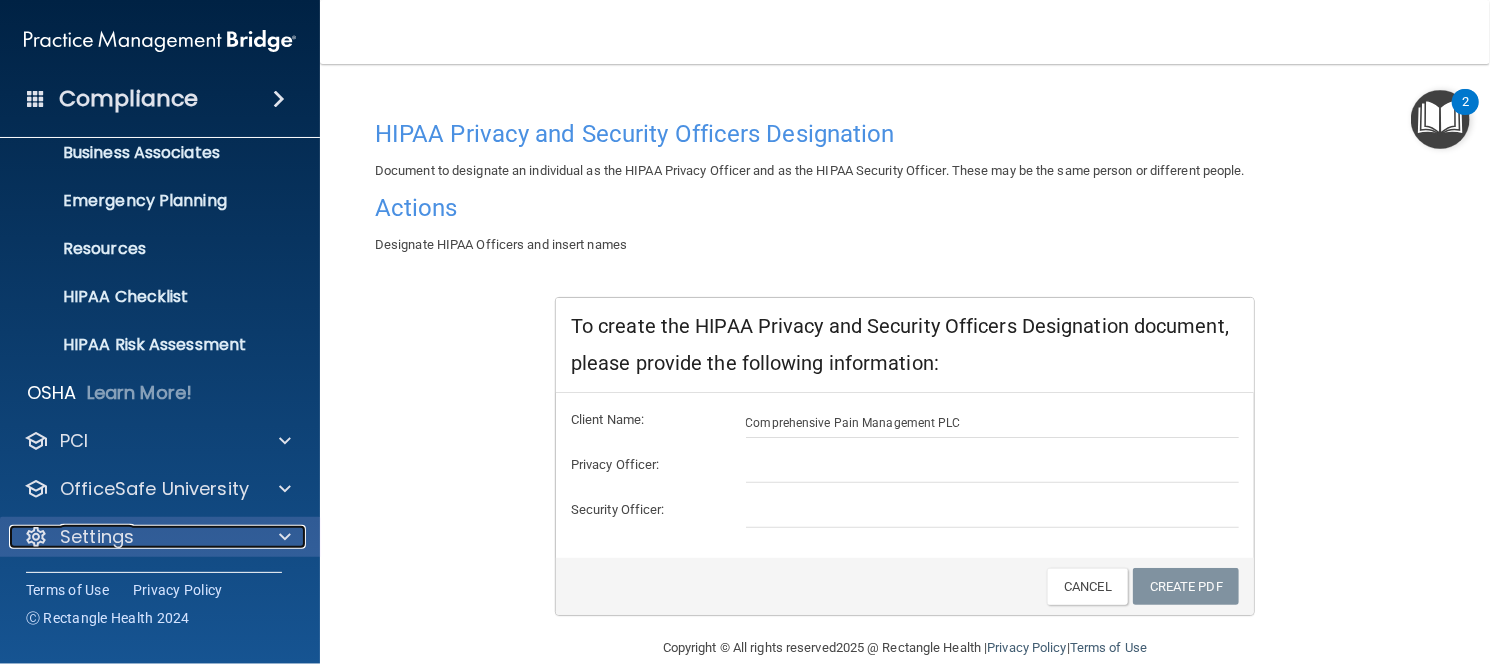click on "Settings" at bounding box center [133, 537] 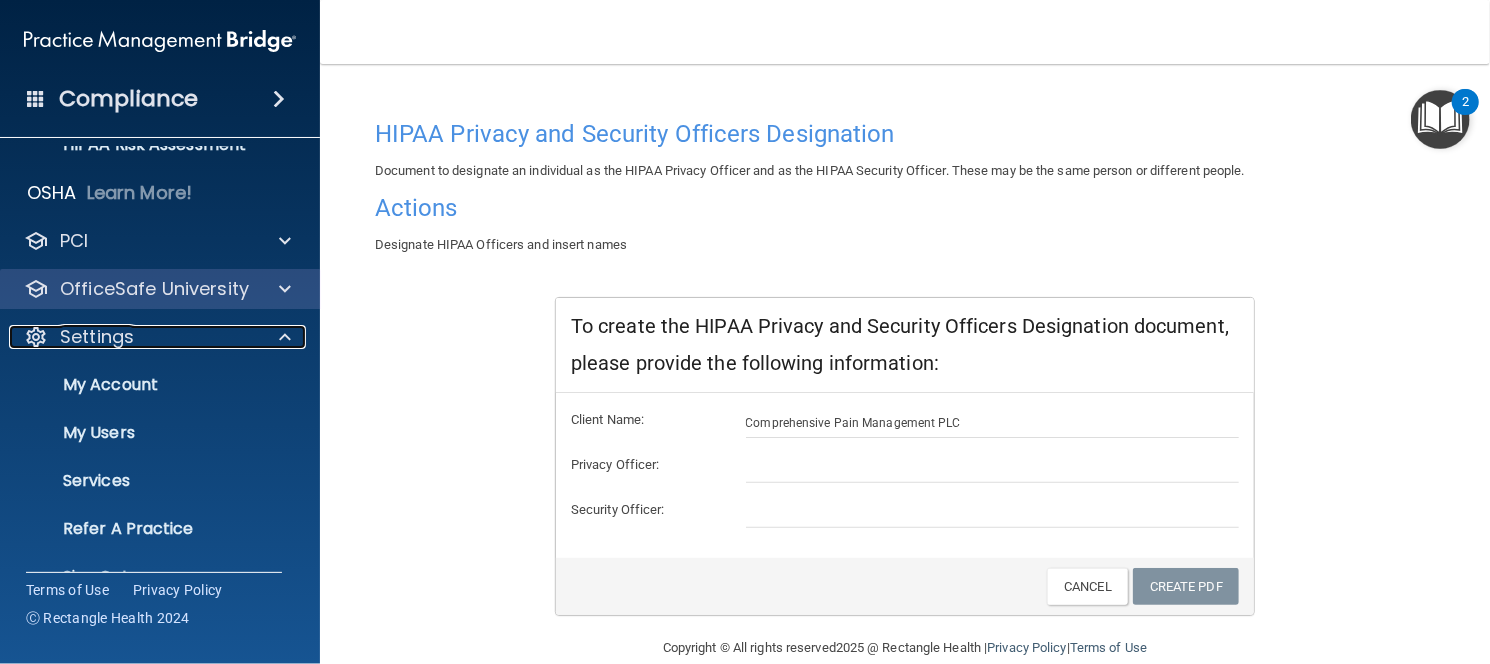 scroll, scrollTop: 405, scrollLeft: 0, axis: vertical 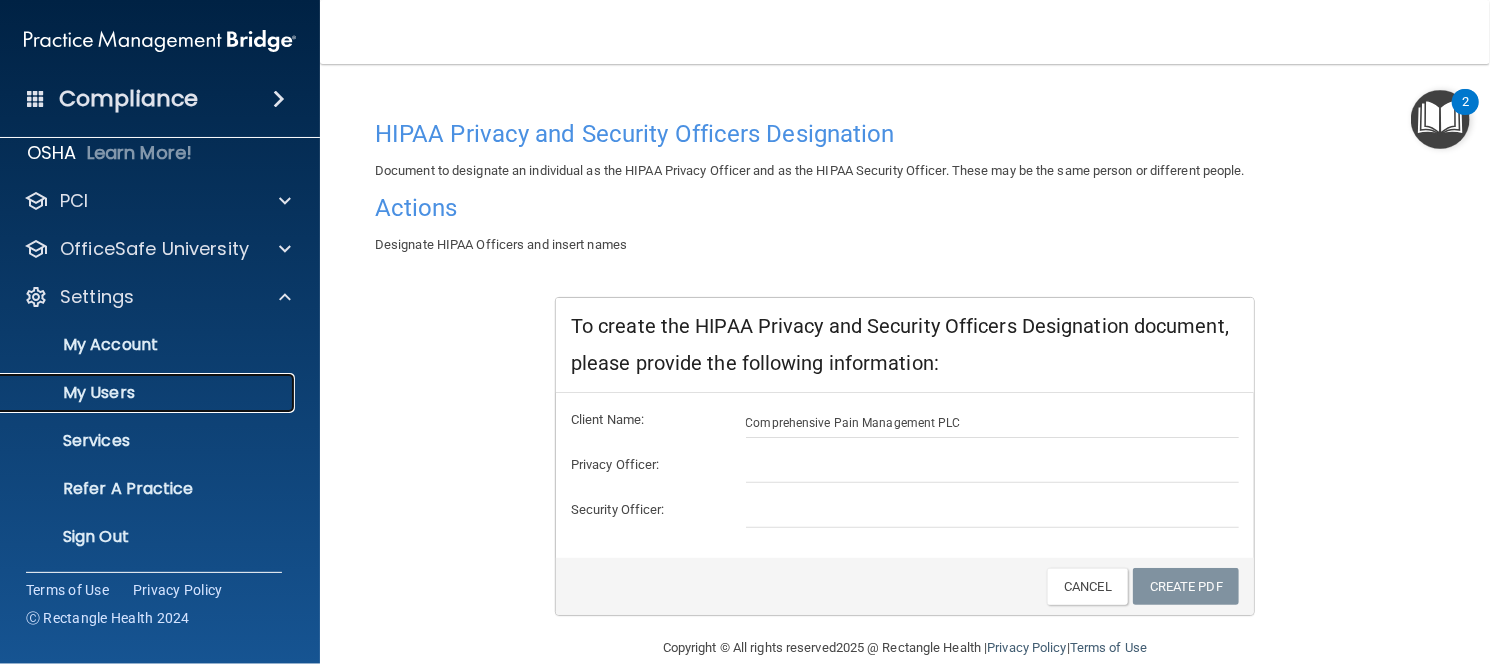 click on "My Users" at bounding box center (149, 393) 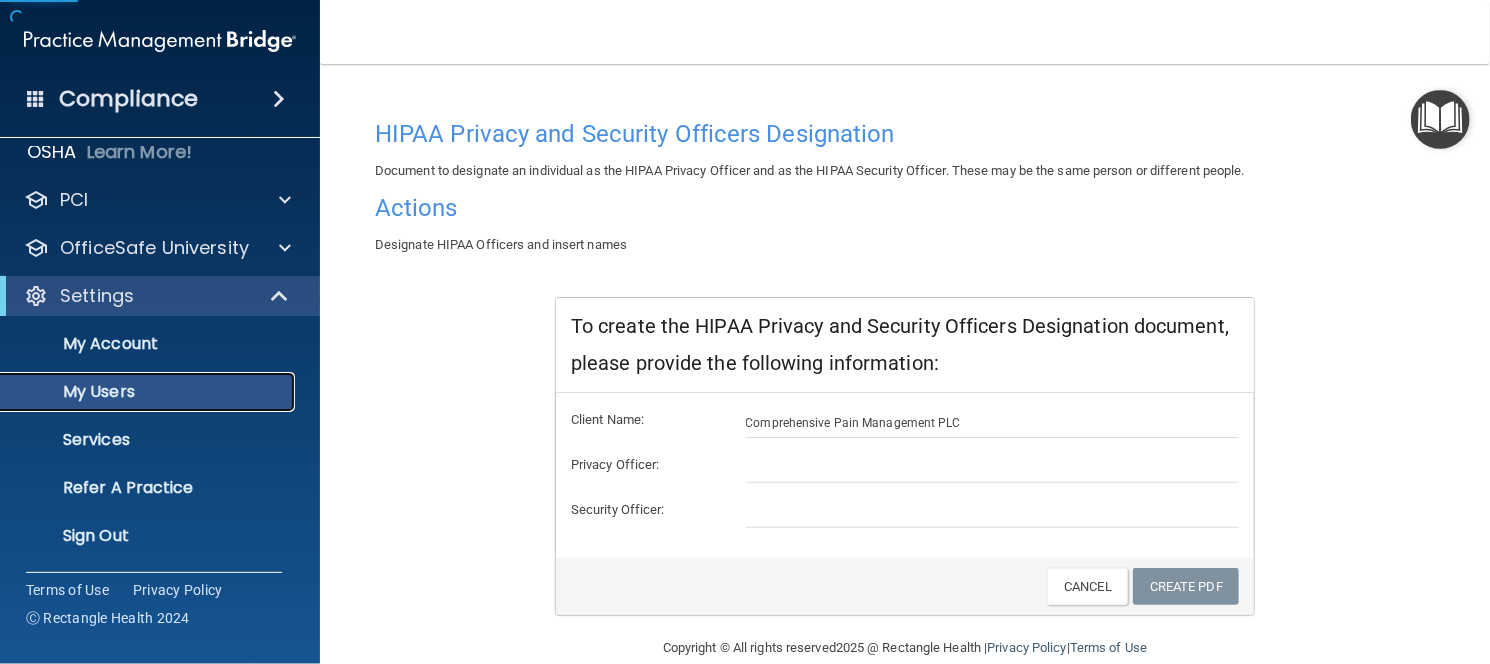 scroll, scrollTop: 69, scrollLeft: 0, axis: vertical 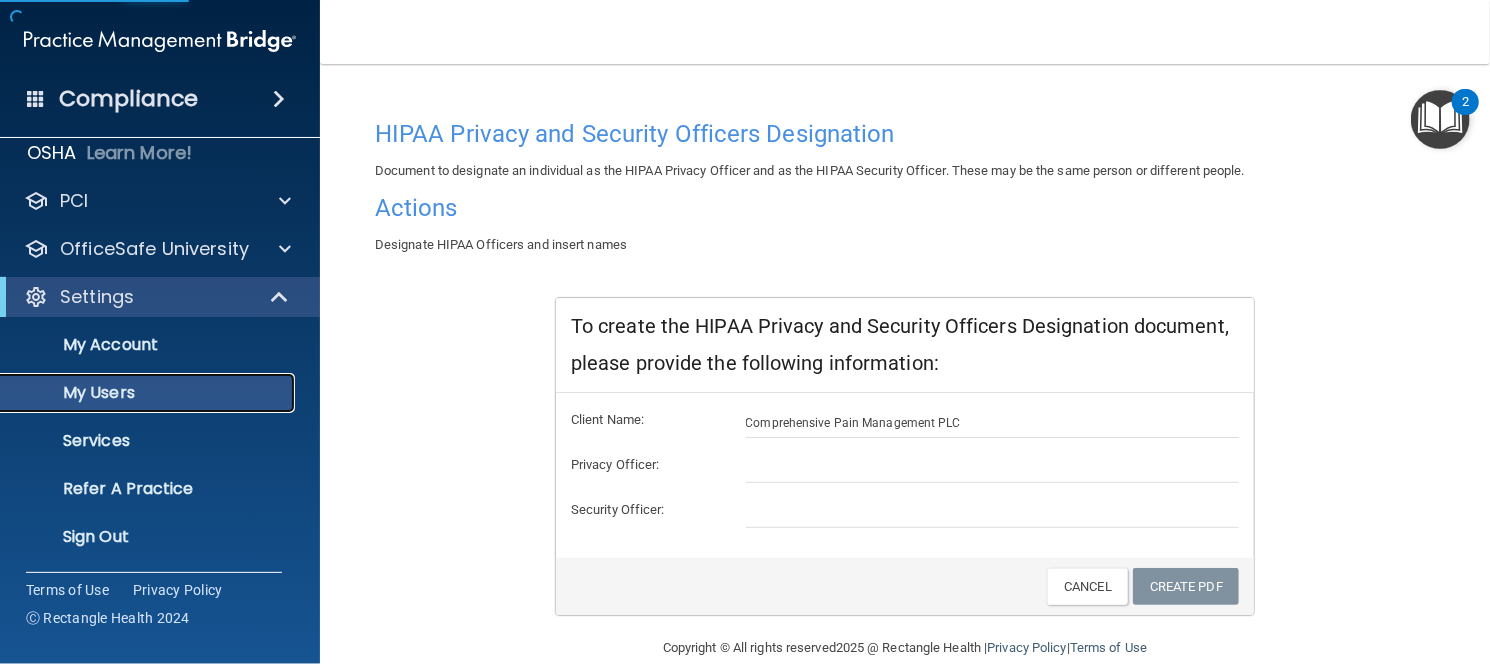 select on "20" 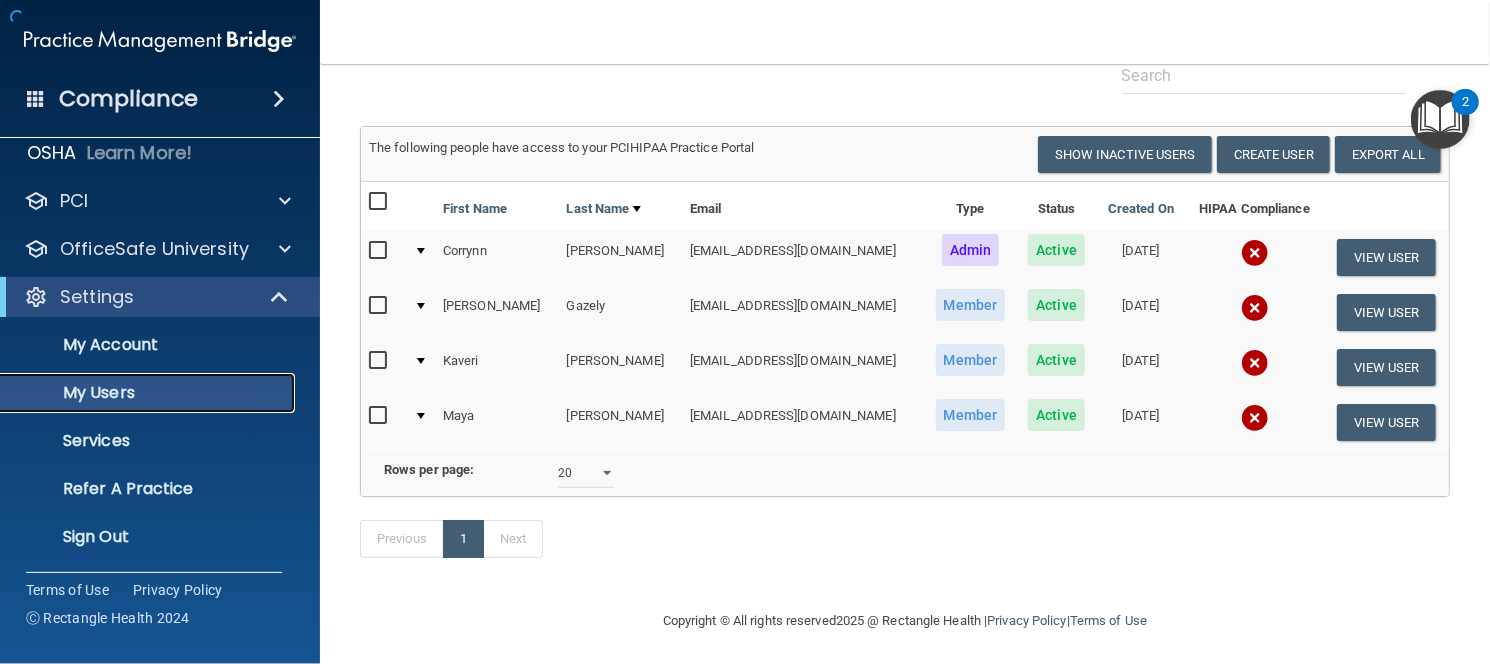scroll, scrollTop: 101, scrollLeft: 0, axis: vertical 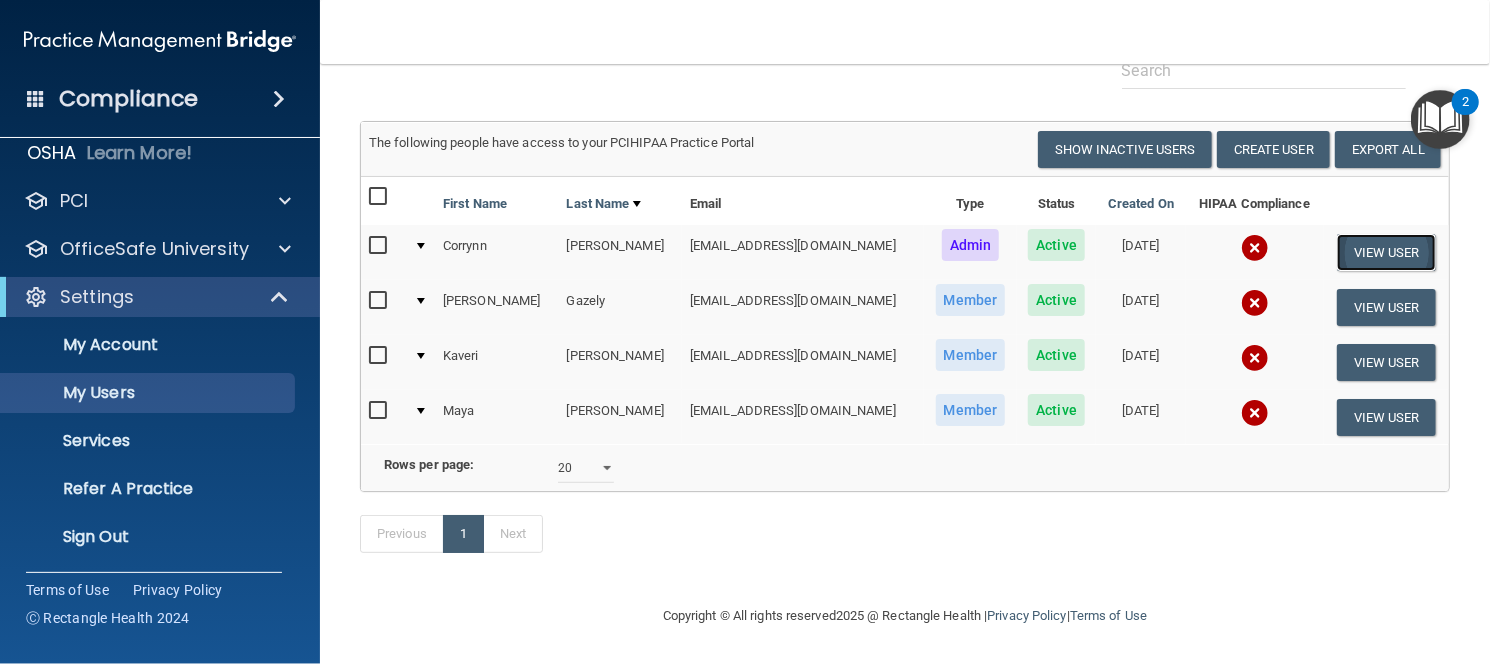 click on "View User" at bounding box center [1386, 252] 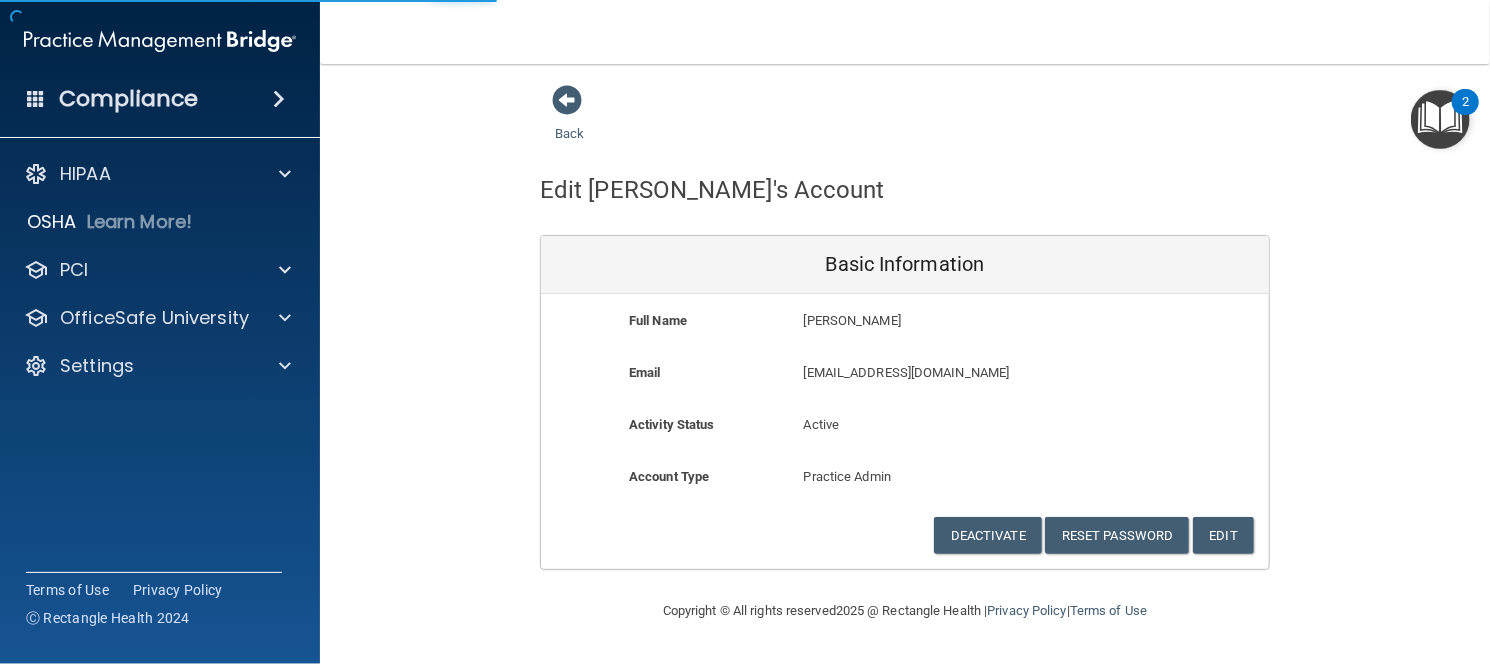 scroll, scrollTop: 0, scrollLeft: 0, axis: both 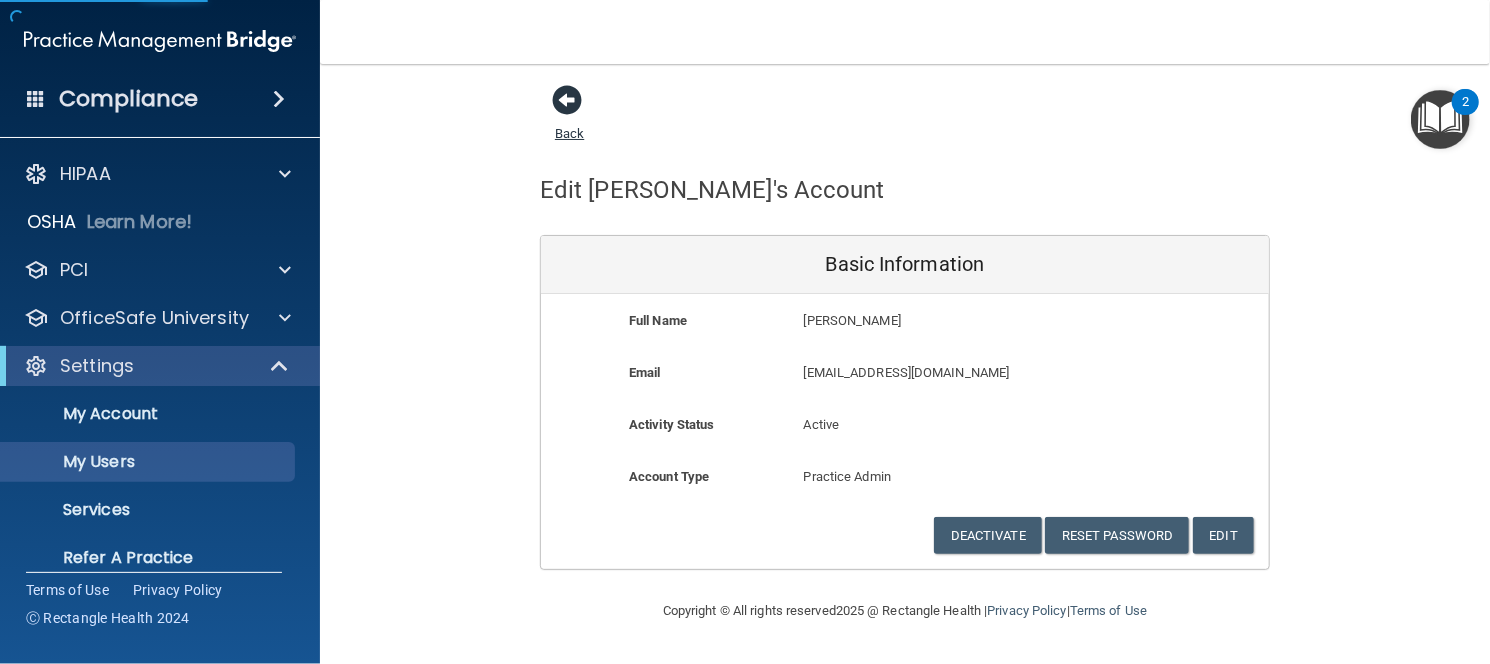 select on "20" 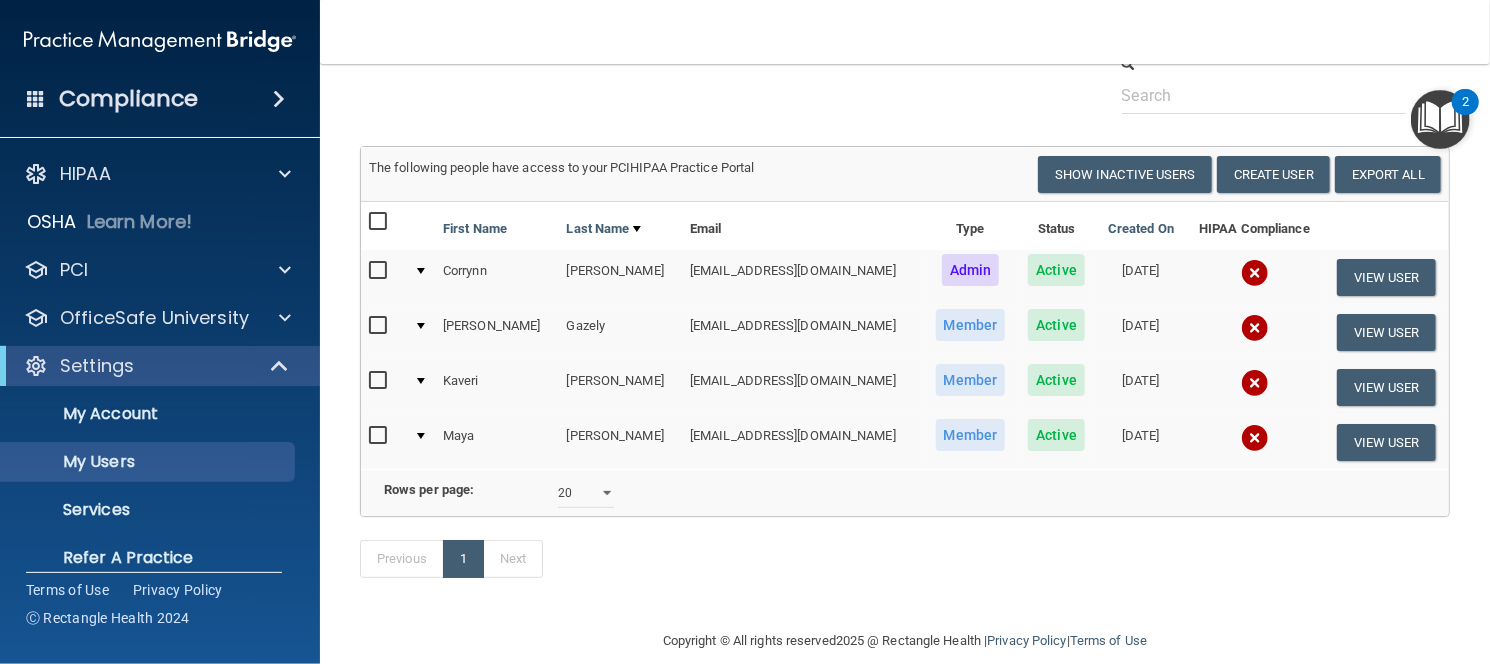 scroll, scrollTop: 93, scrollLeft: 0, axis: vertical 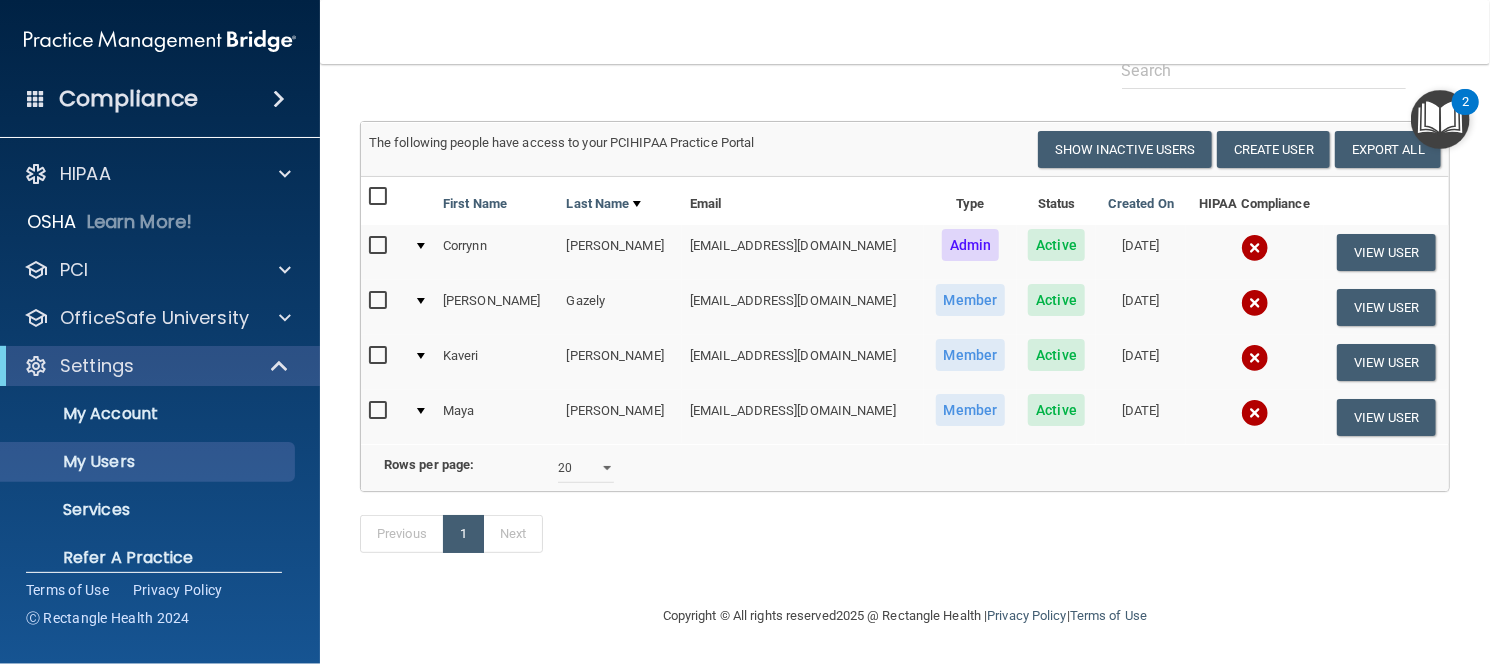click at bounding box center (383, 252) 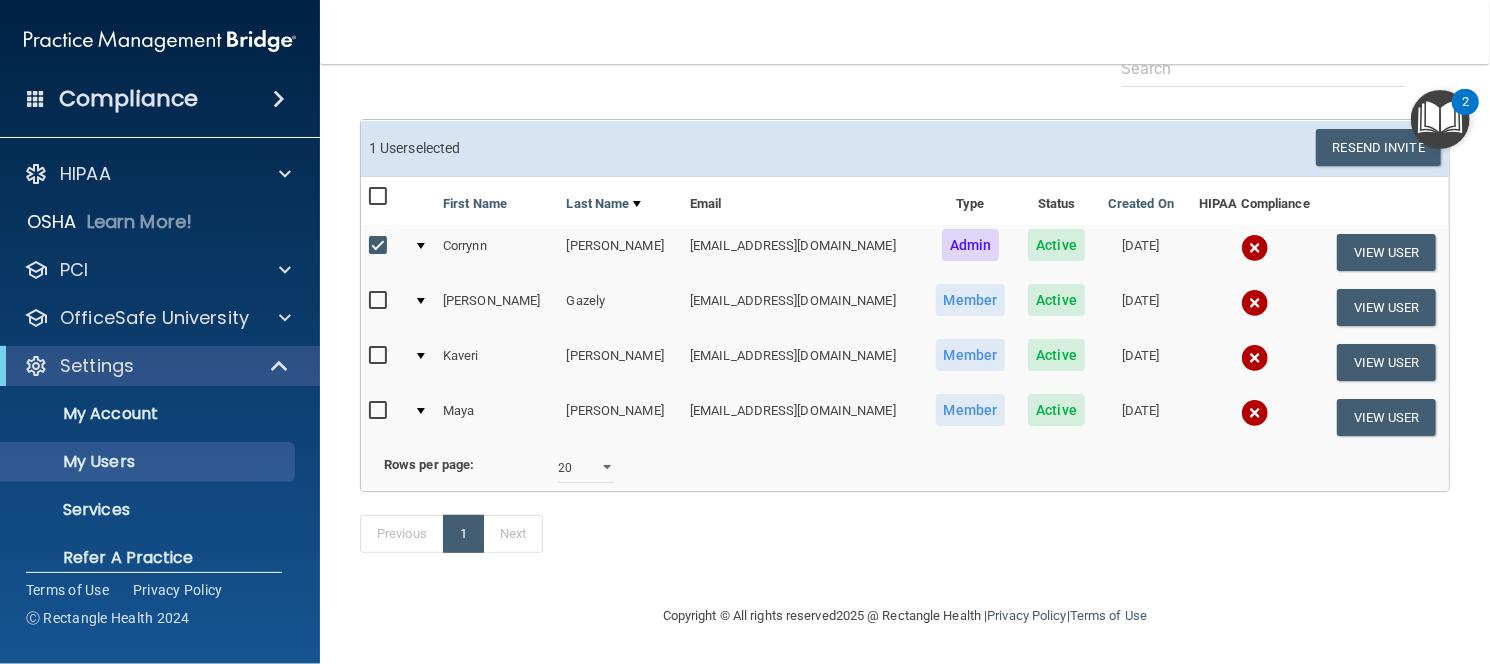 click at bounding box center (380, 301) 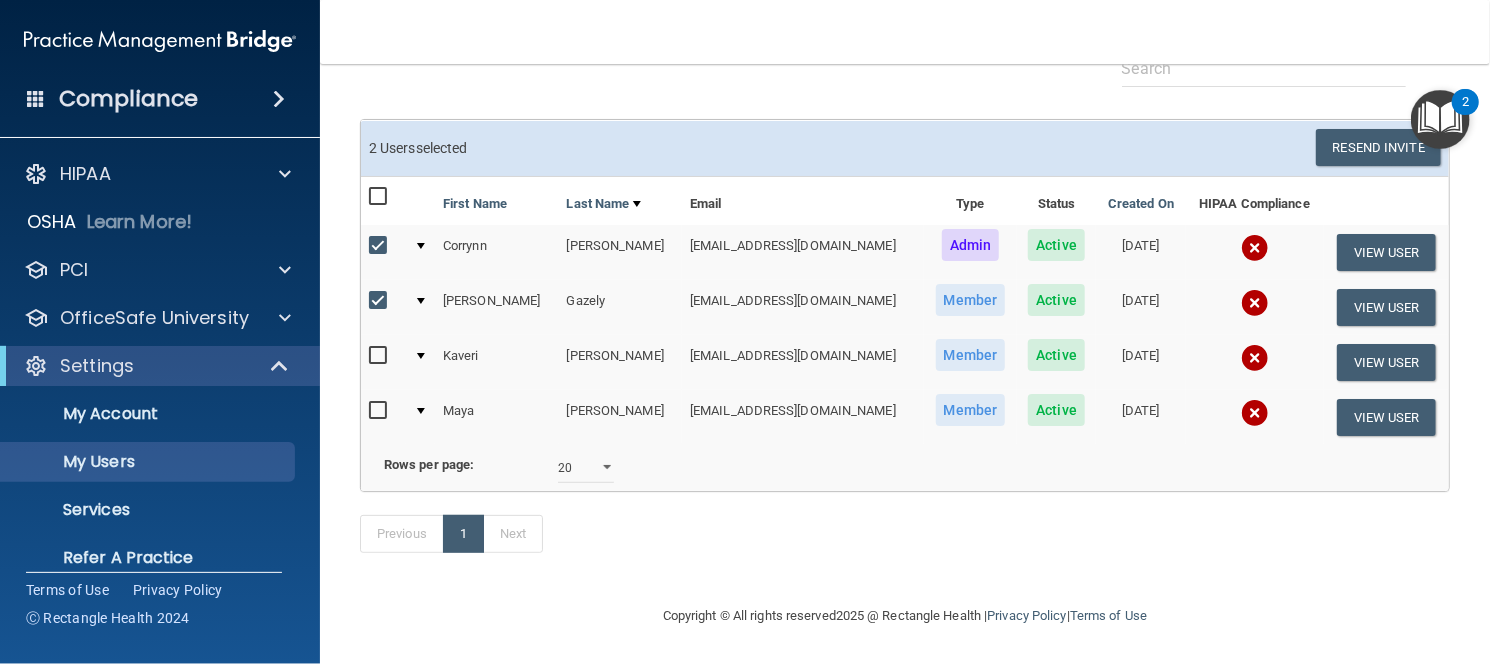 click at bounding box center [380, 356] 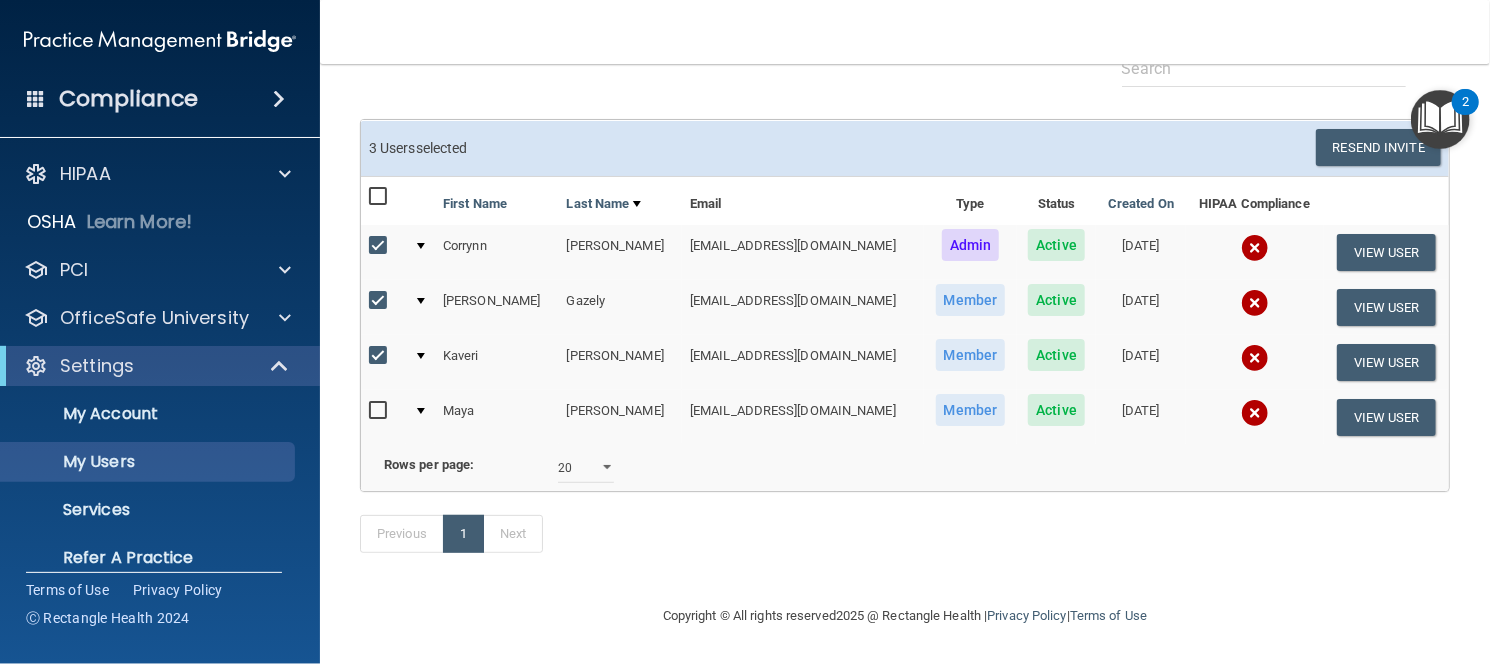 click at bounding box center (380, 411) 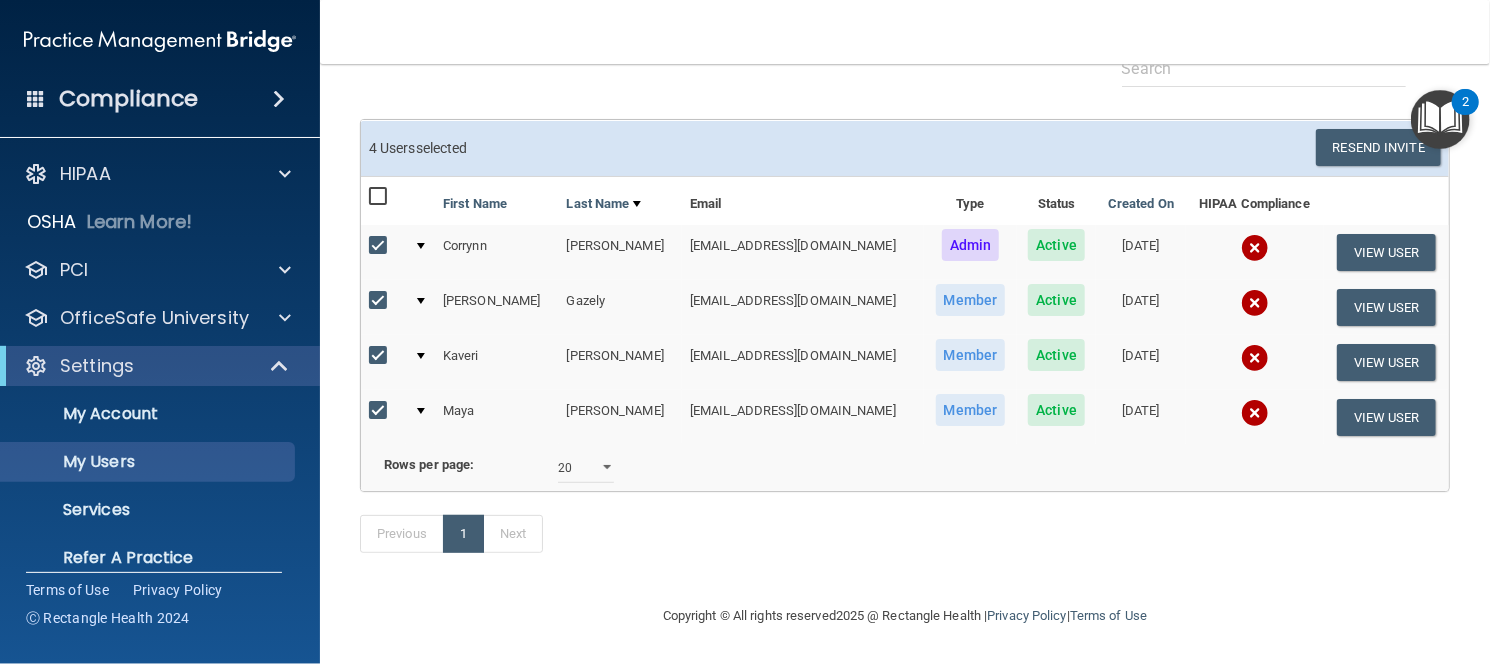 scroll, scrollTop: 133, scrollLeft: 0, axis: vertical 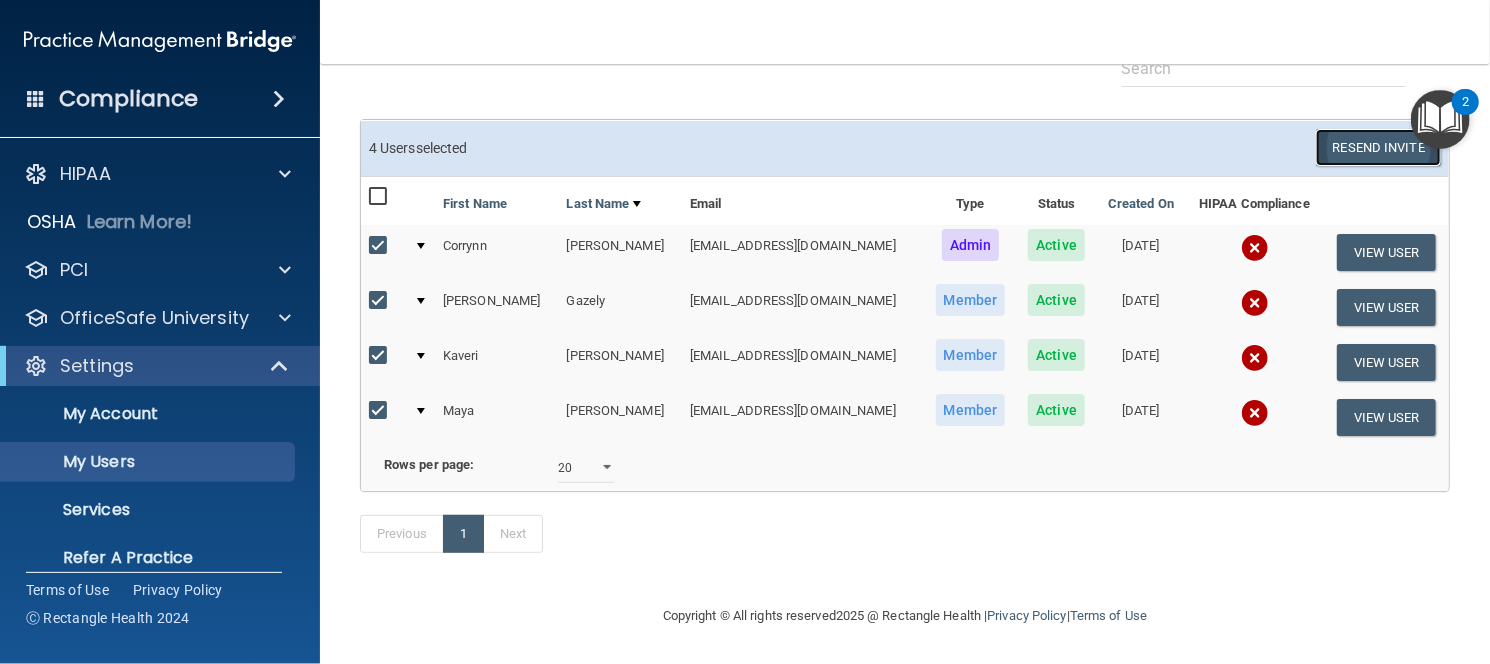 click on "Resend Invite" at bounding box center (1378, 147) 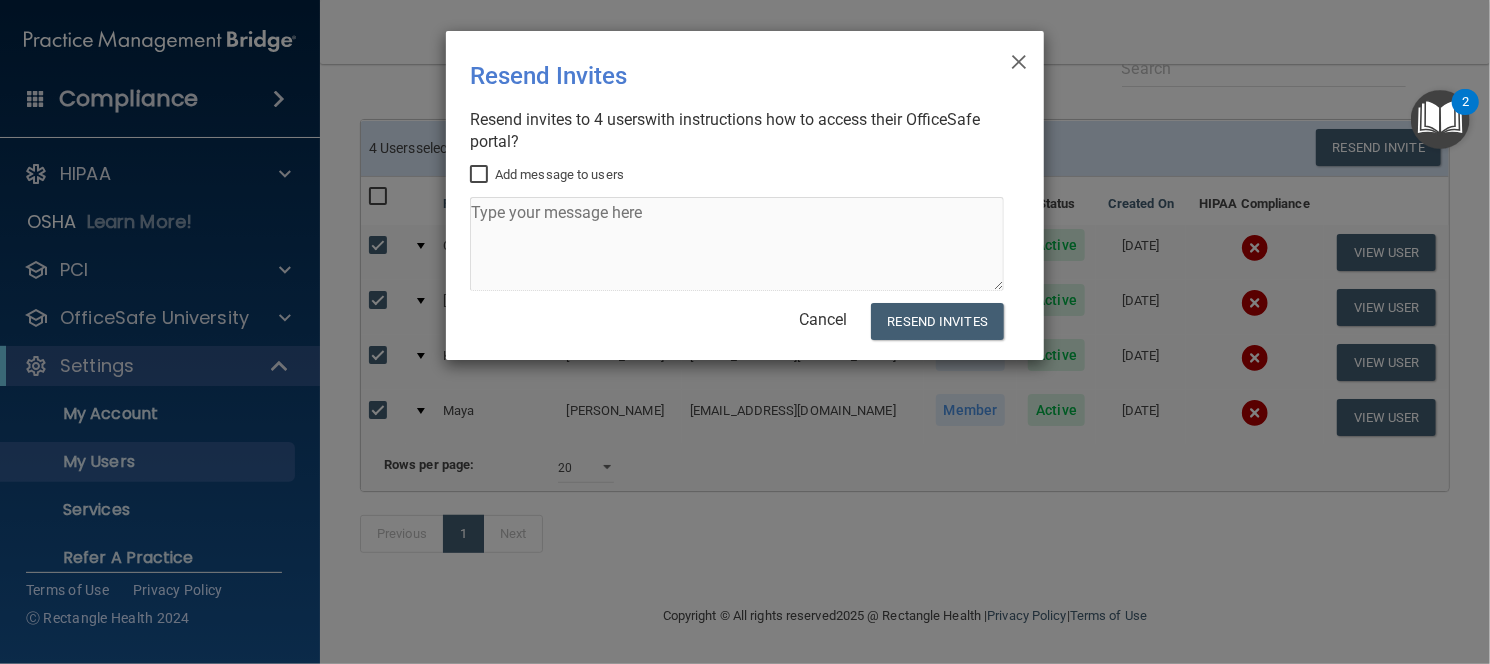 click on "Add message to users" at bounding box center (481, 175) 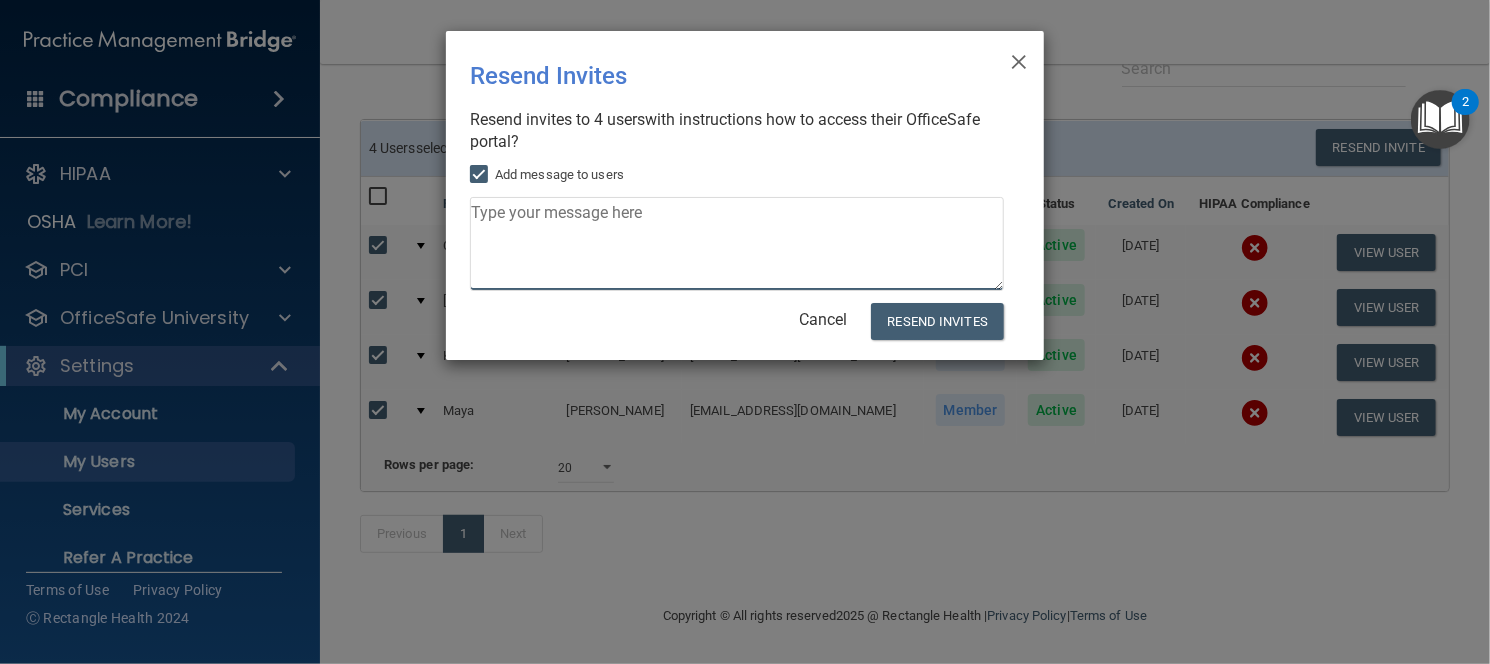 click at bounding box center (737, 244) 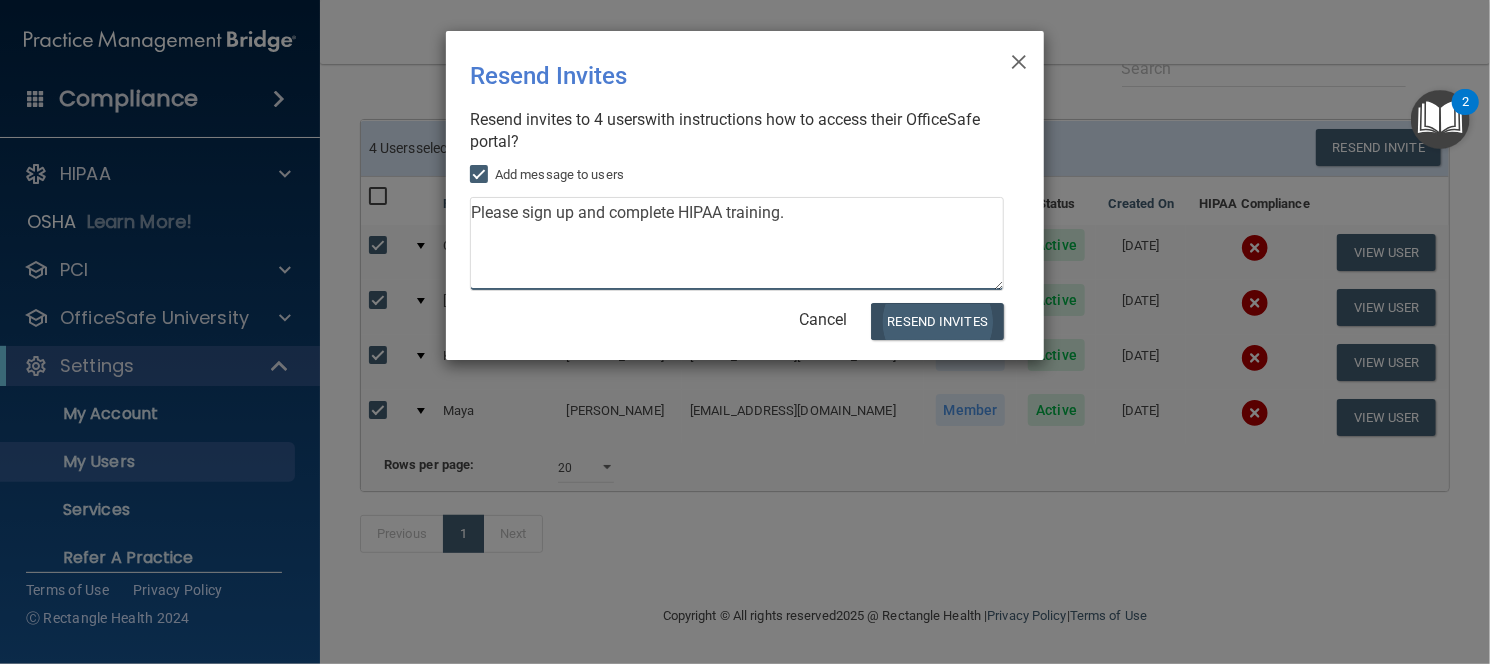 type on "Please sign up and complete HIPAA training." 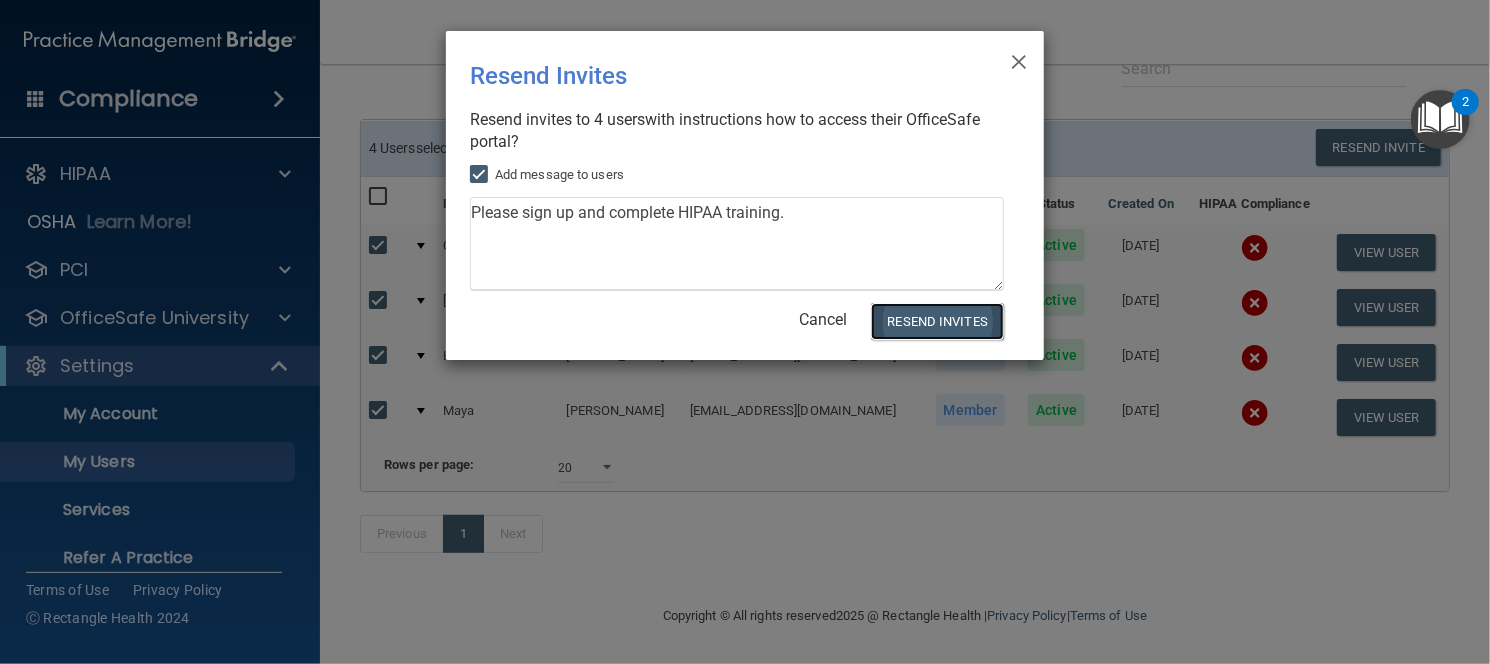 click on "Resend Invites" at bounding box center [937, 321] 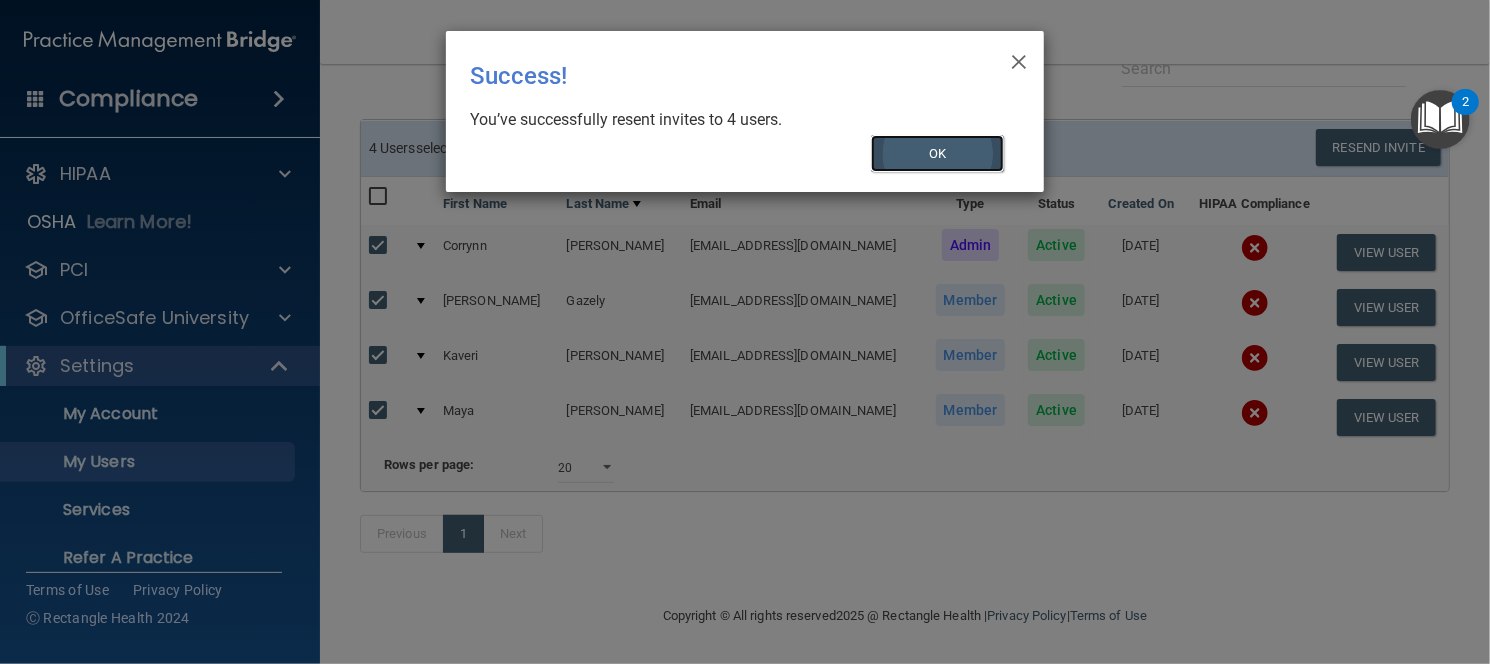 click on "OK" at bounding box center [938, 153] 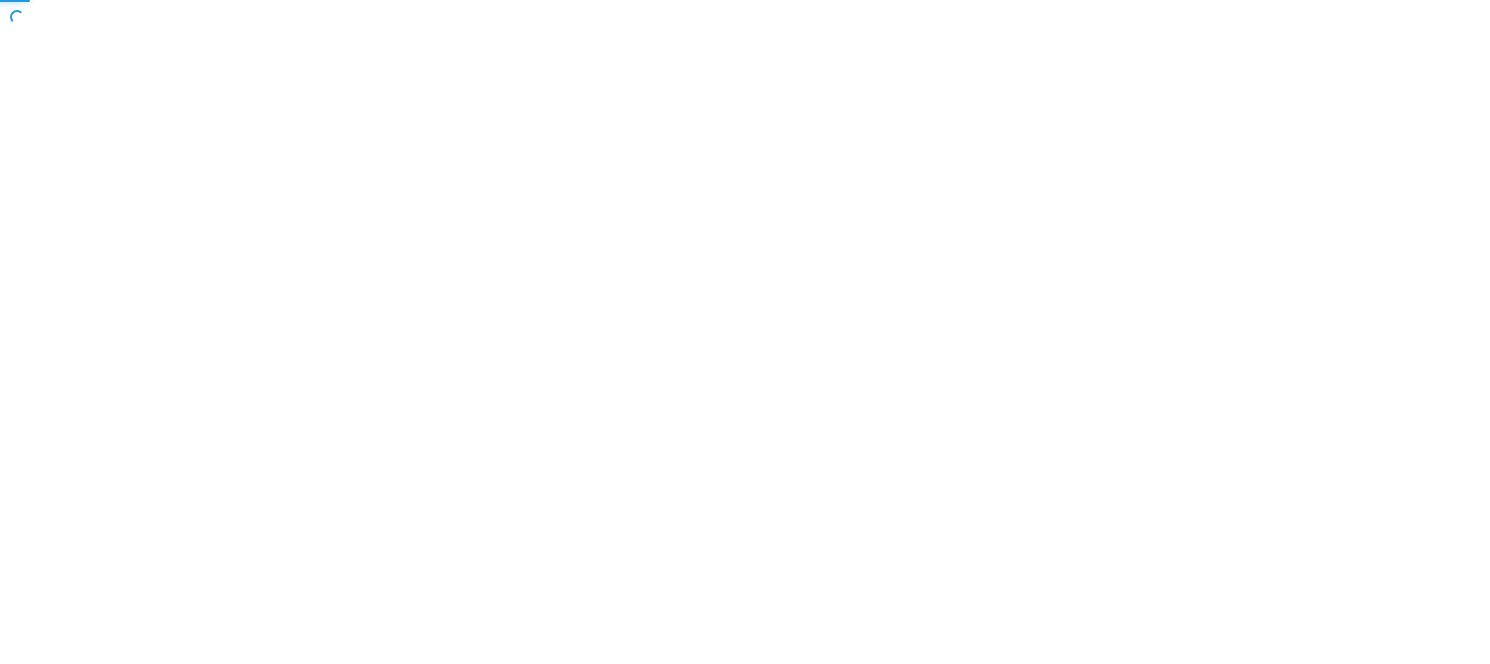 scroll, scrollTop: 0, scrollLeft: 0, axis: both 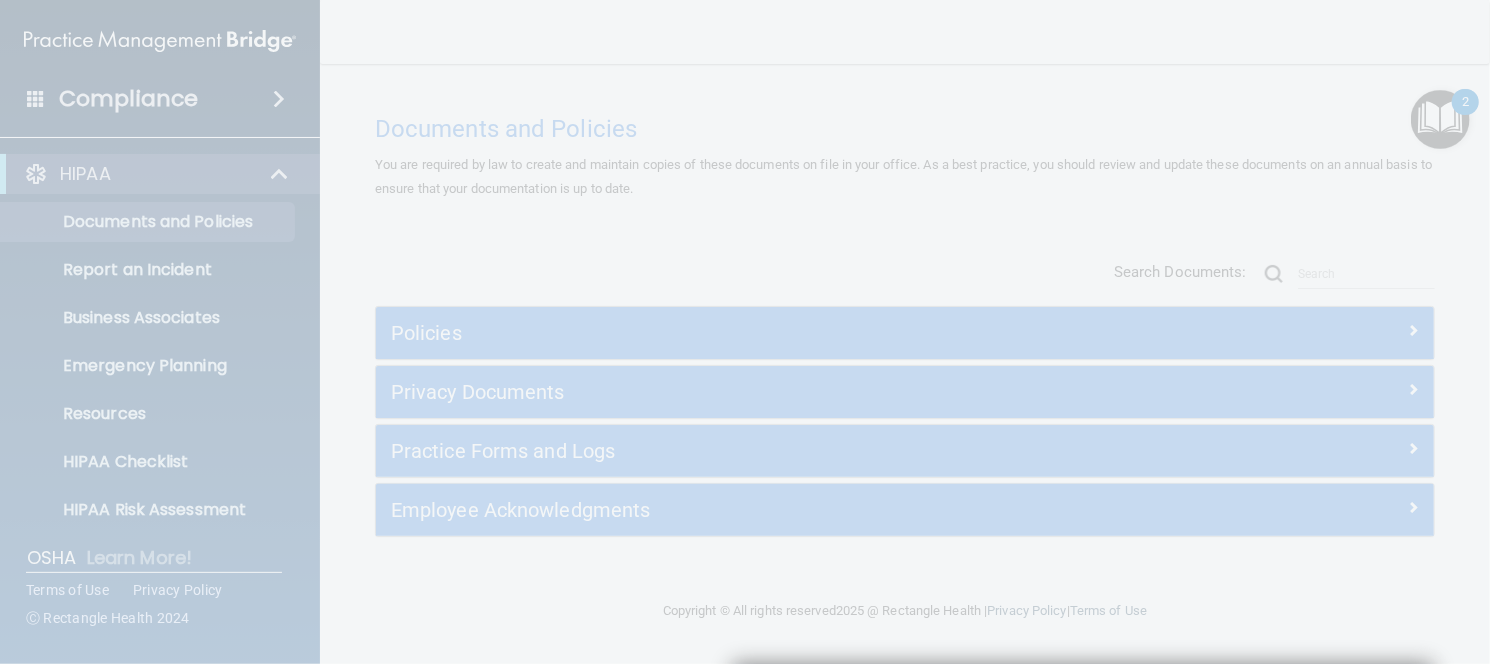 click at bounding box center [745, 332] 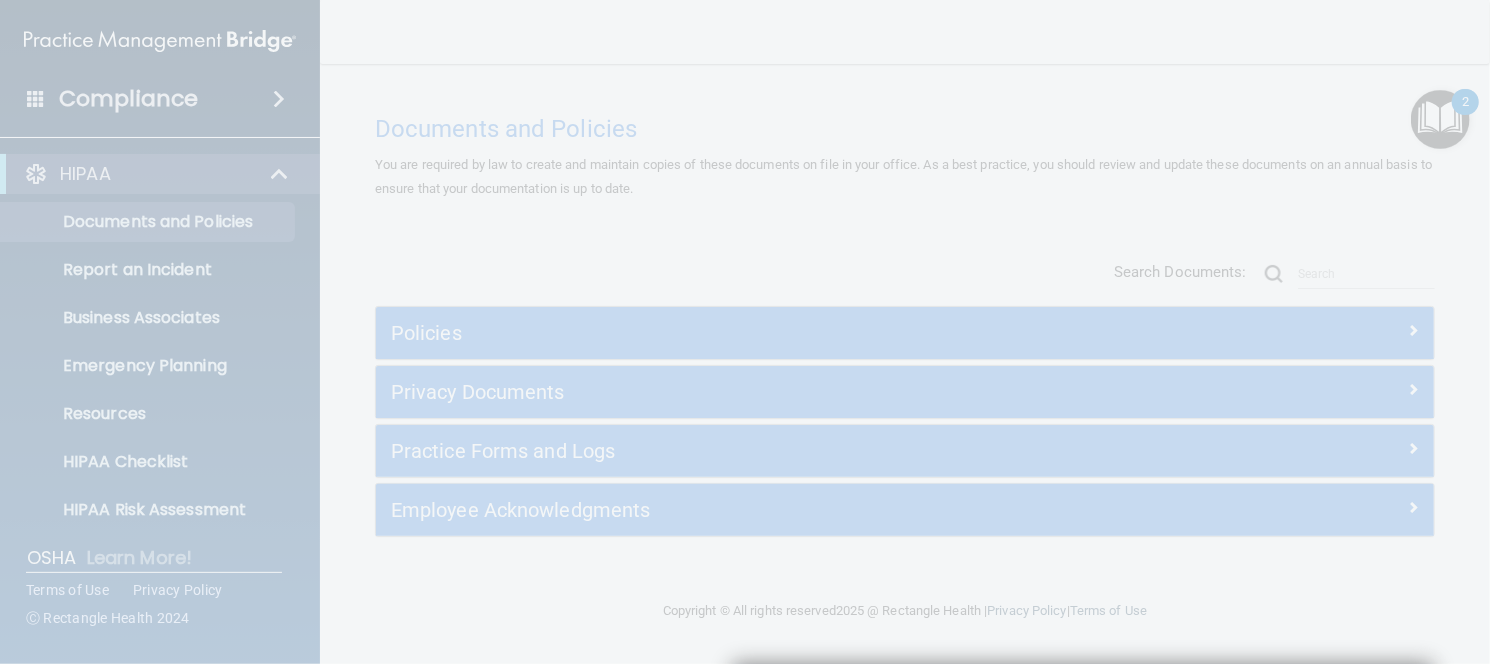 click at bounding box center (745, 332) 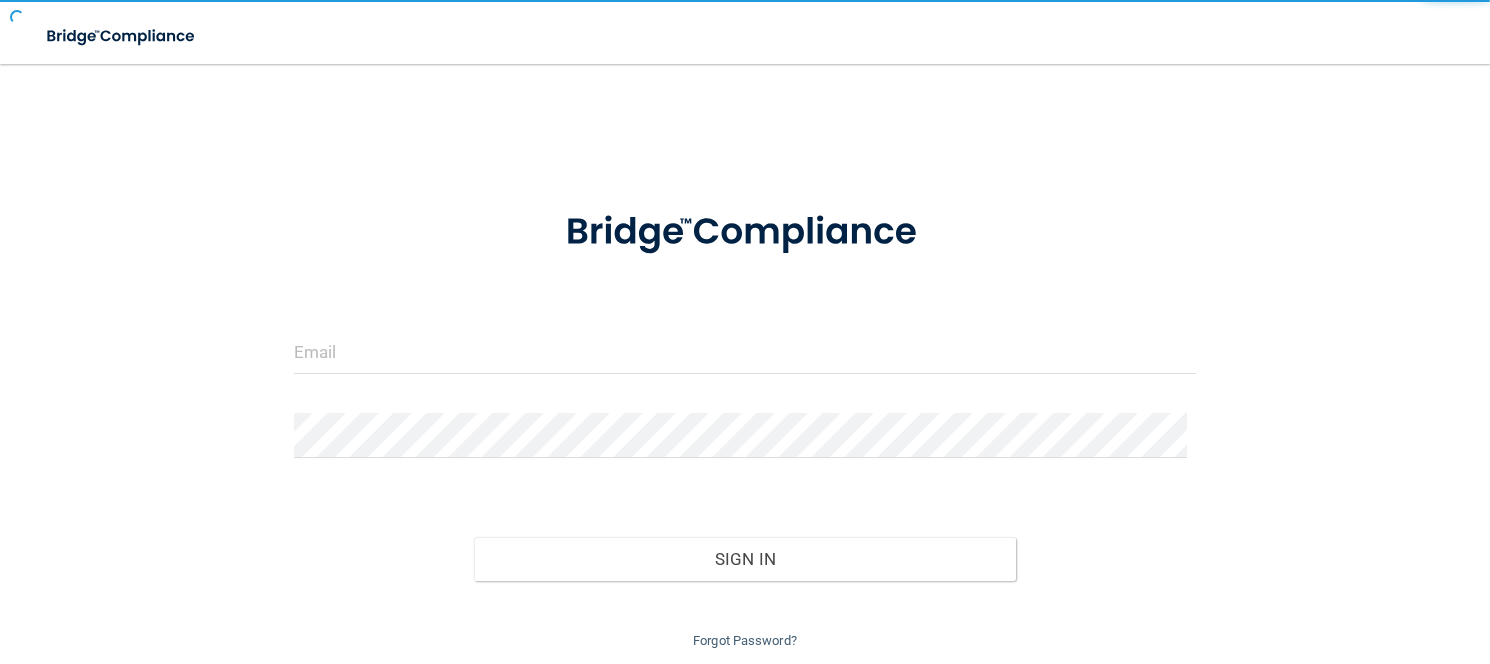 scroll, scrollTop: 0, scrollLeft: 0, axis: both 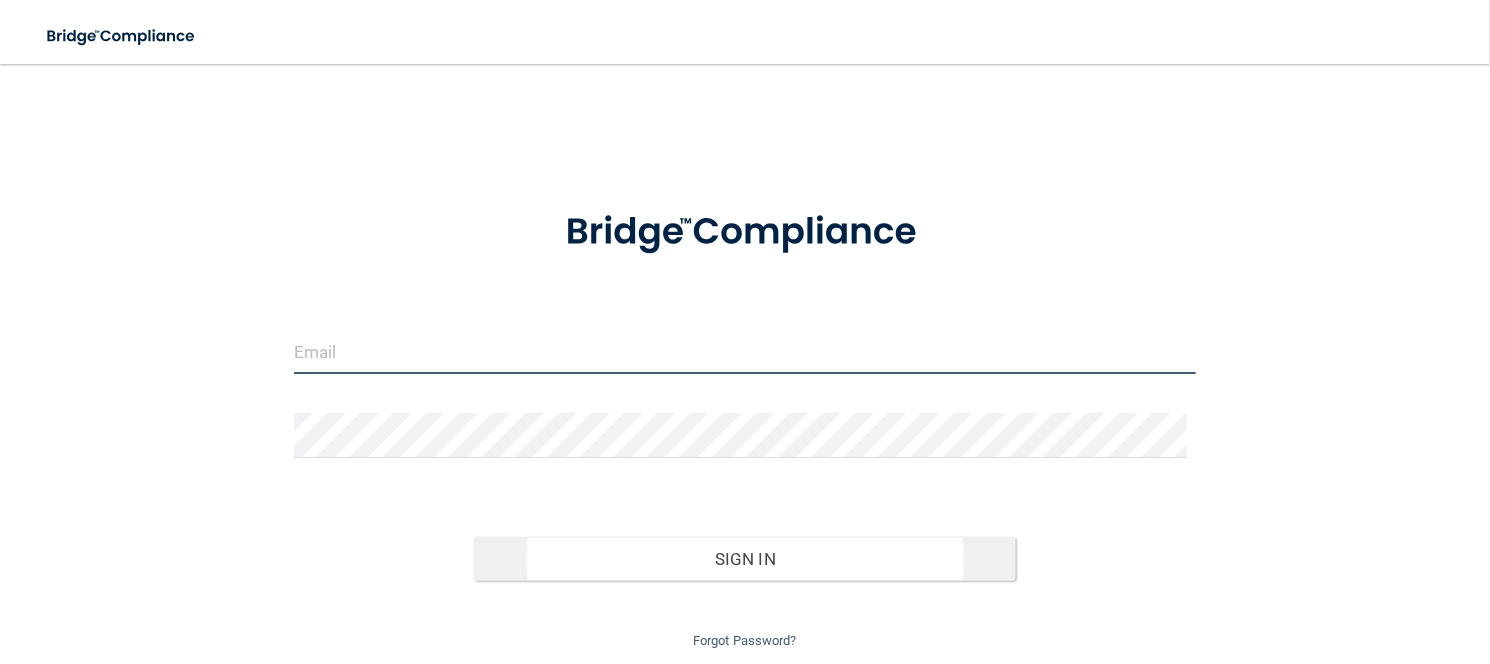type on "[EMAIL_ADDRESS][DOMAIN_NAME]" 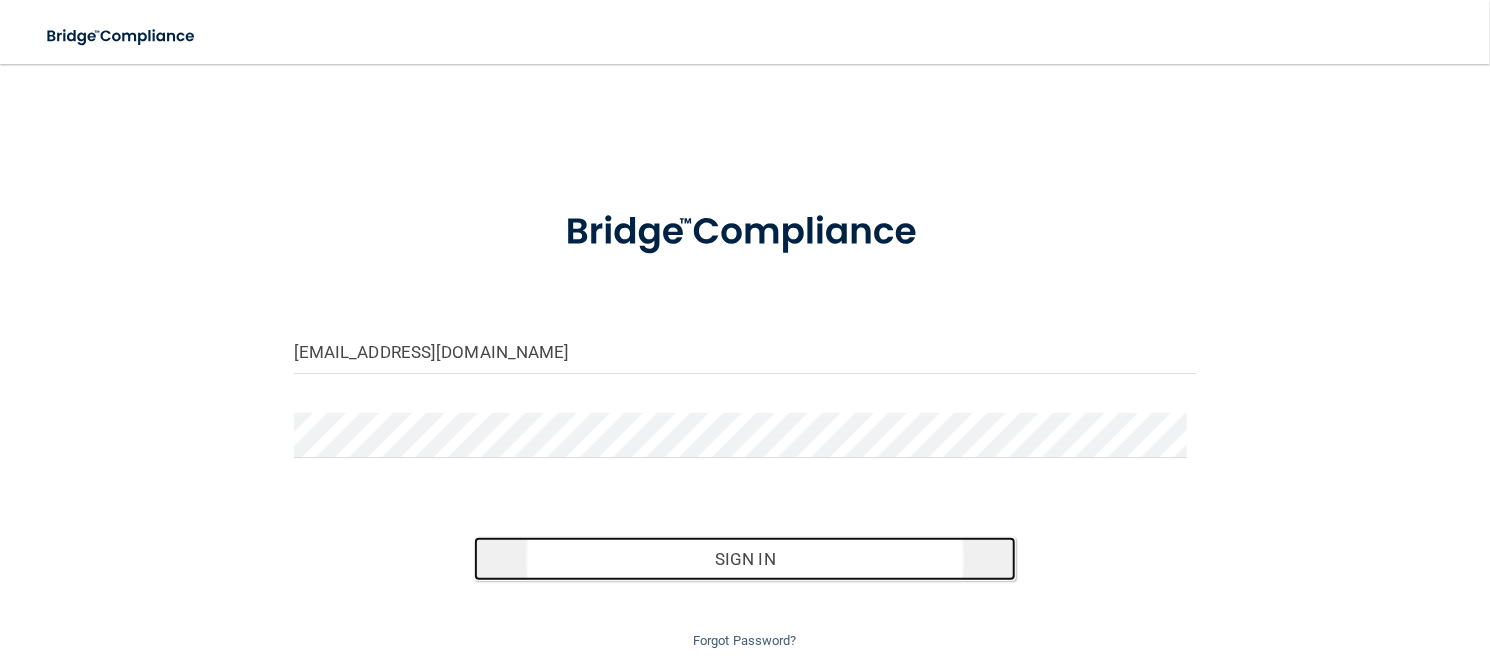 click on "Sign In" at bounding box center [744, 559] 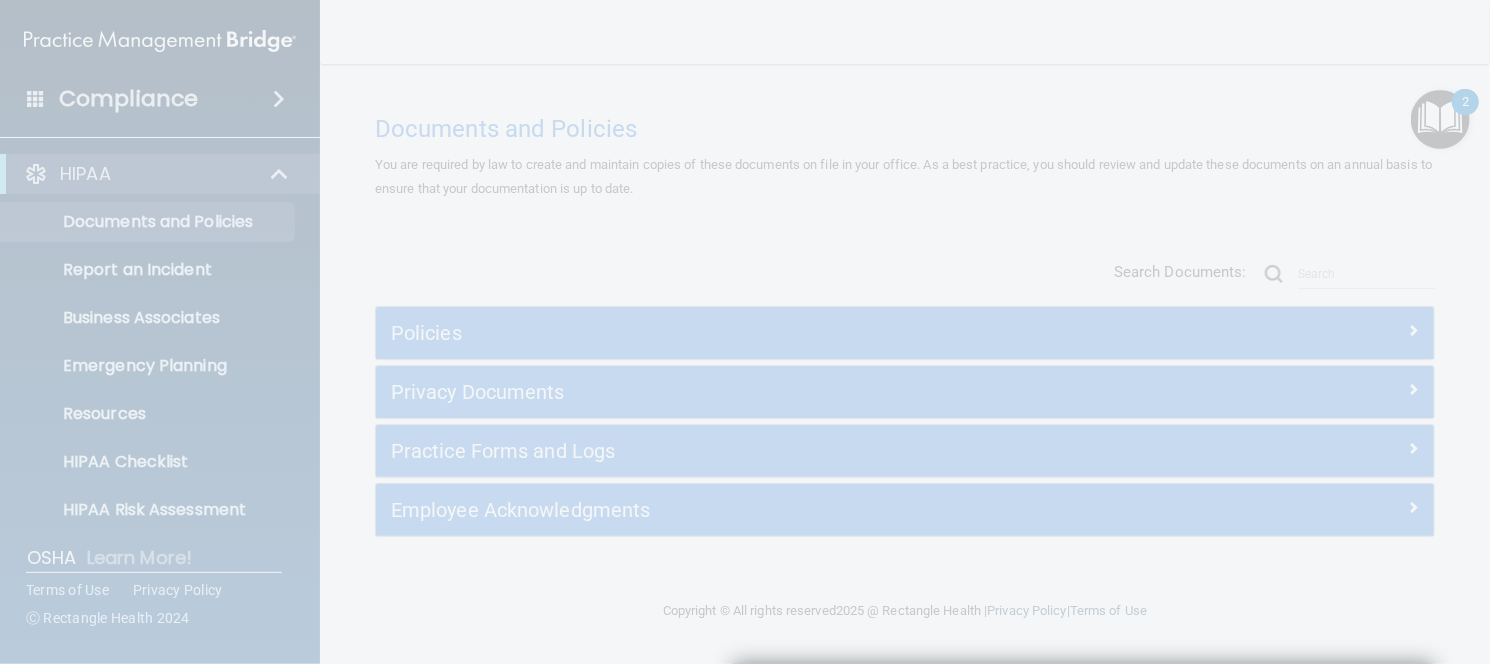 click at bounding box center (745, 332) 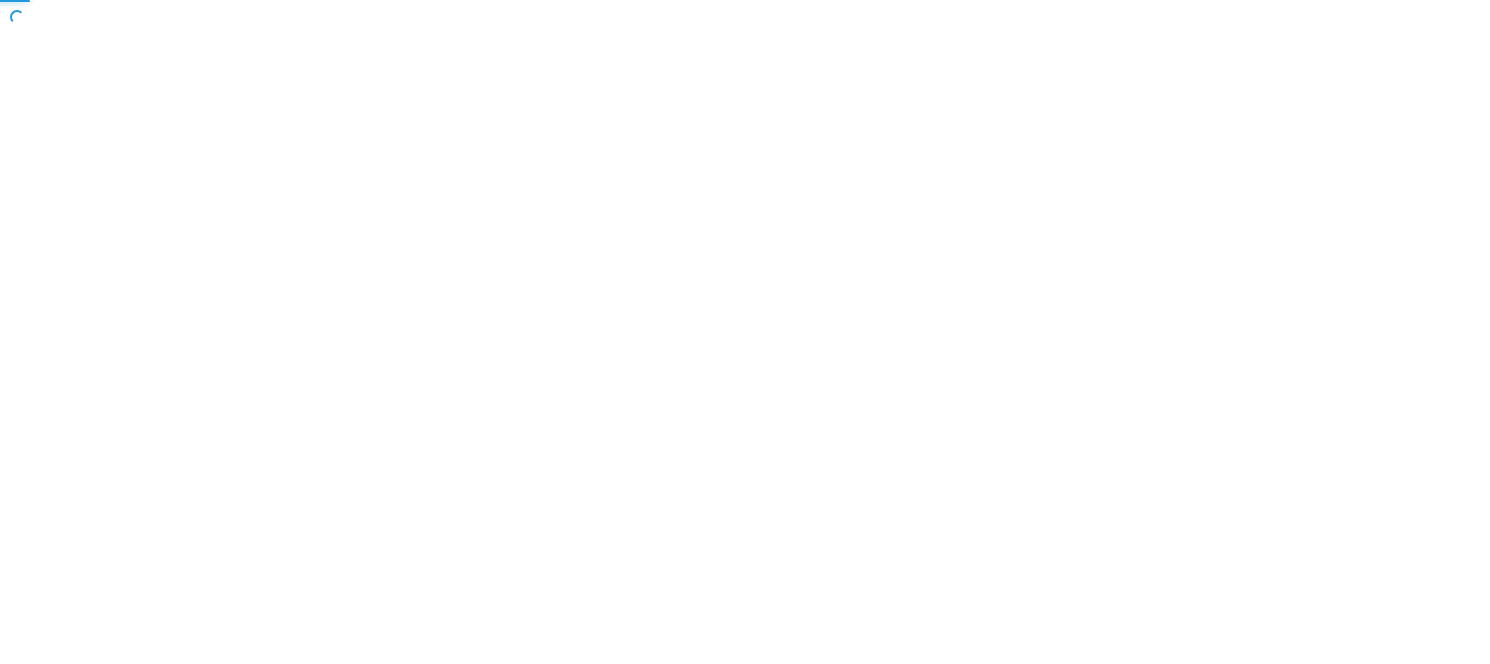 scroll, scrollTop: 0, scrollLeft: 0, axis: both 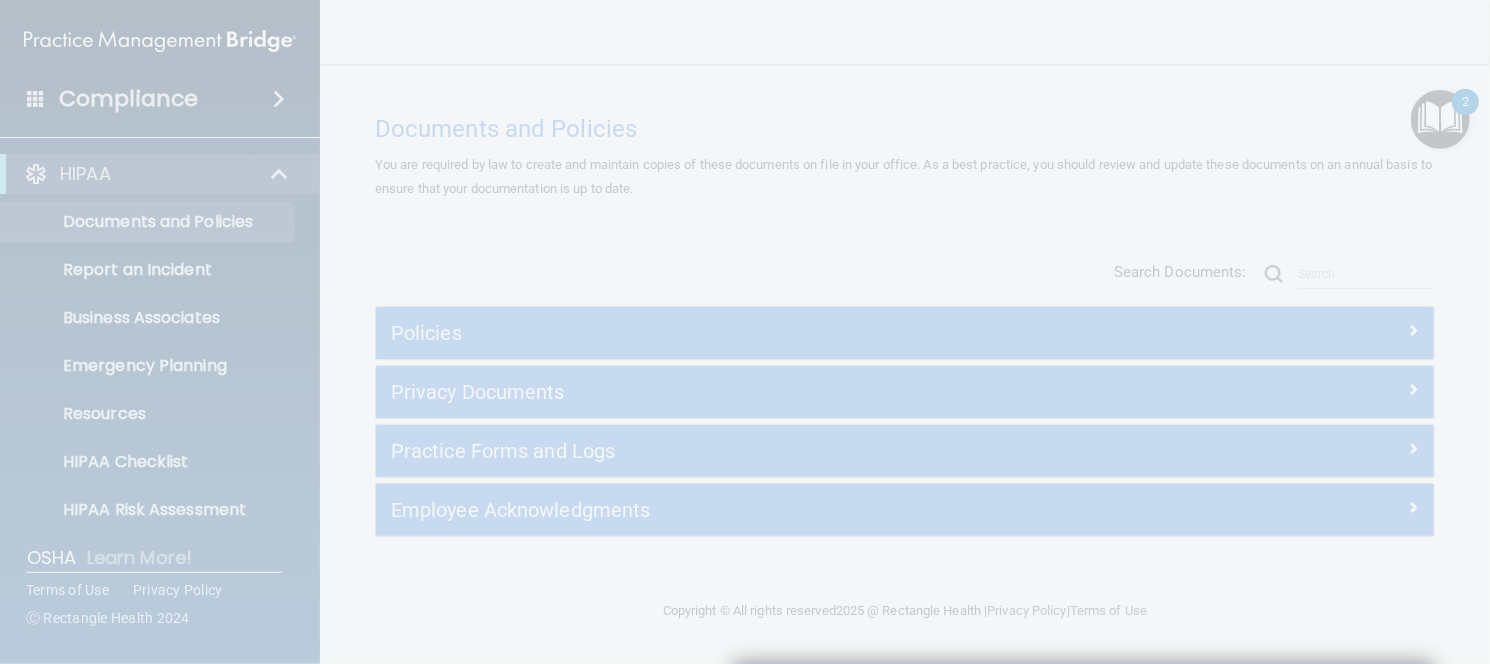 click at bounding box center [745, 332] 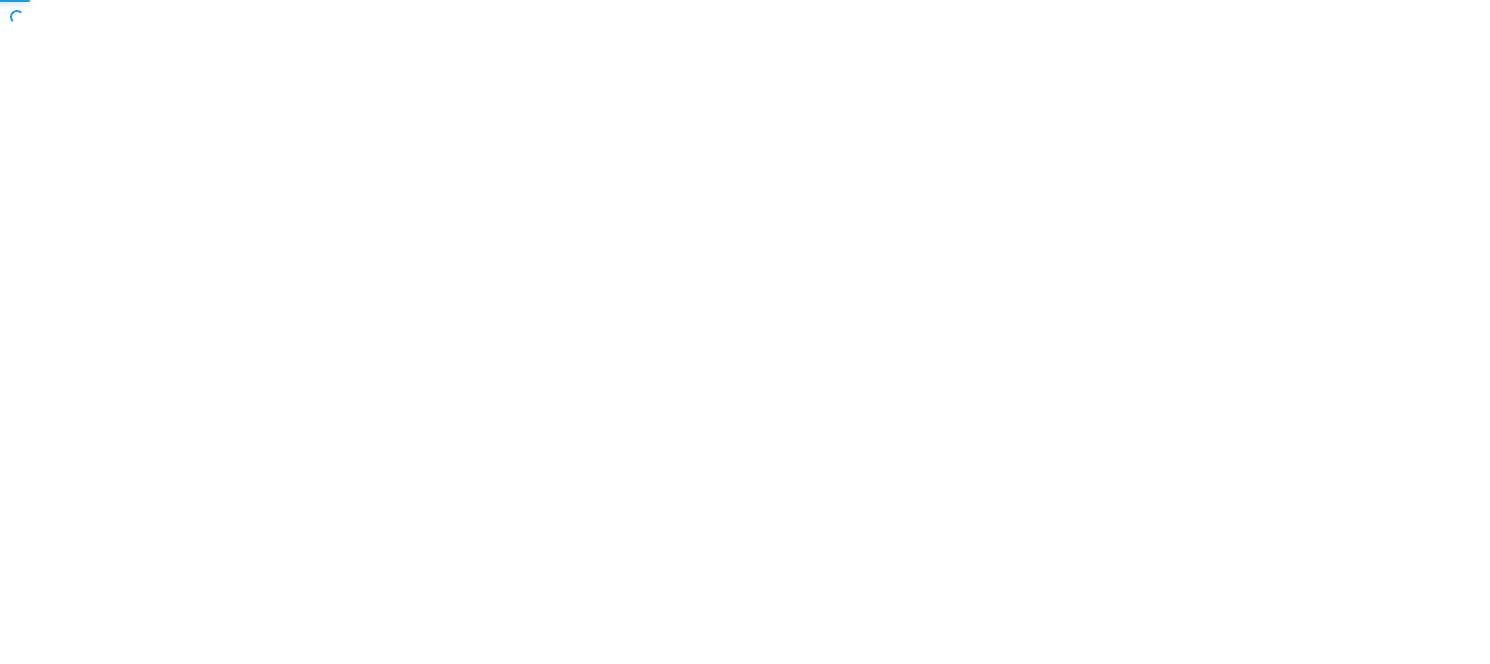 scroll, scrollTop: 0, scrollLeft: 0, axis: both 